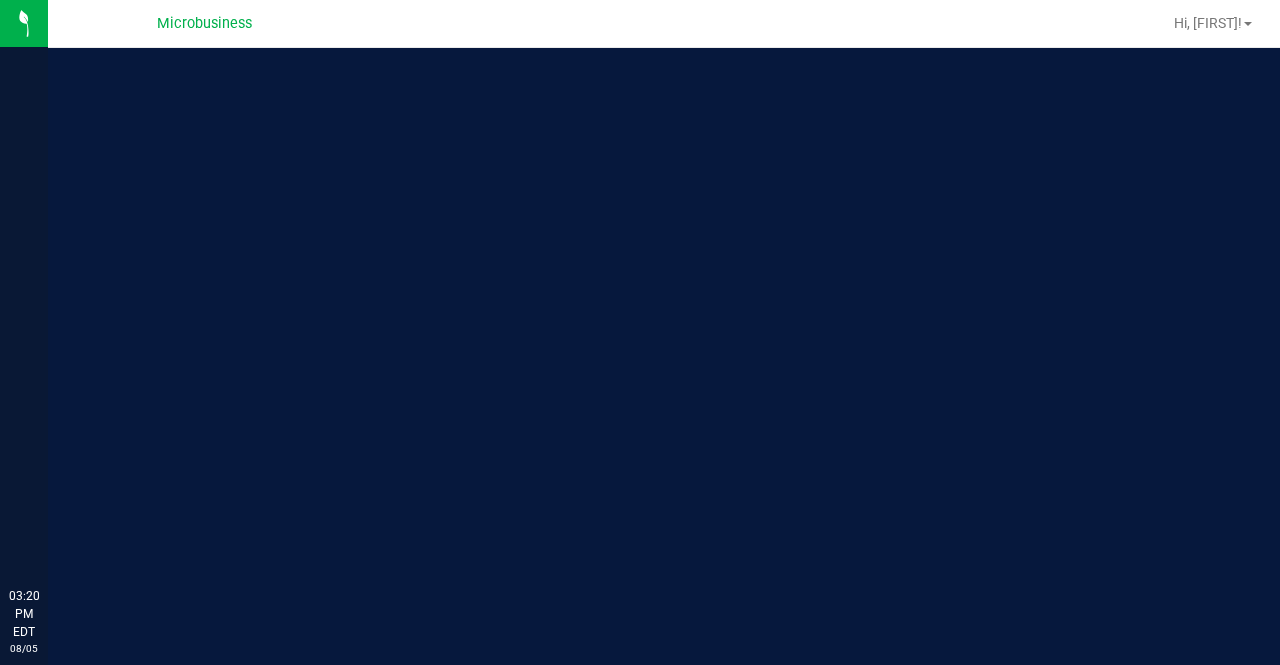 scroll, scrollTop: 0, scrollLeft: 0, axis: both 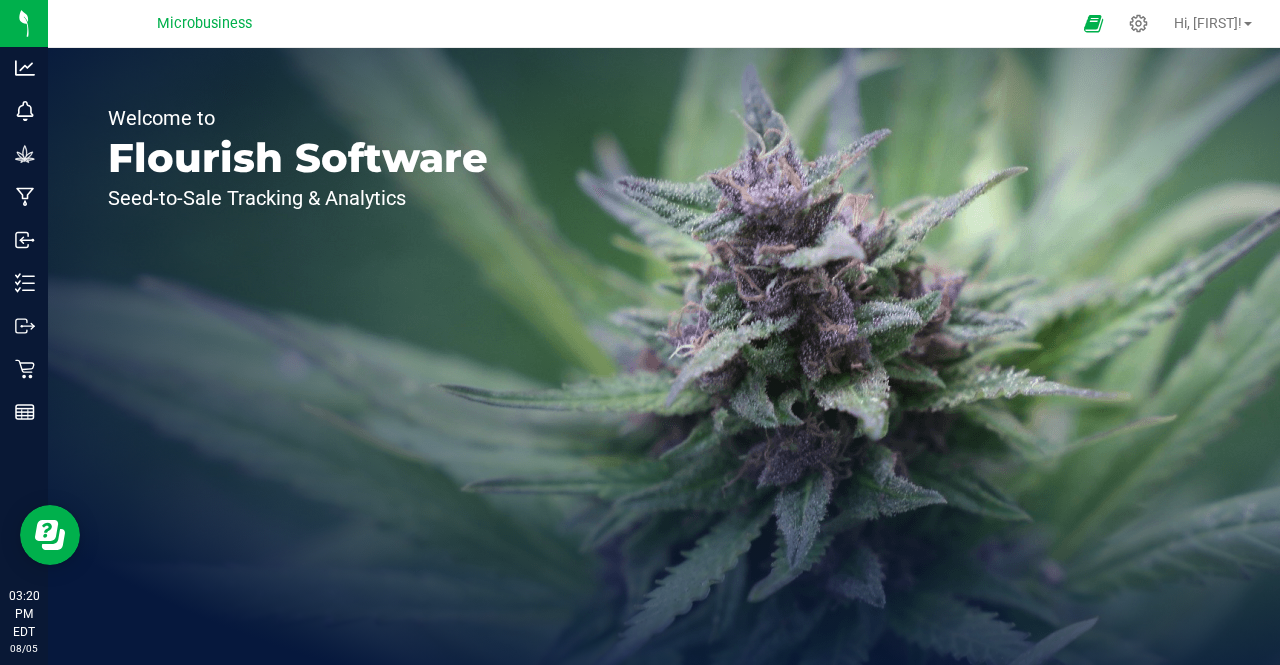 click on "Welcome to   Flourish Software   Seed-to-Sale Tracking & Analytics" at bounding box center [664, 356] 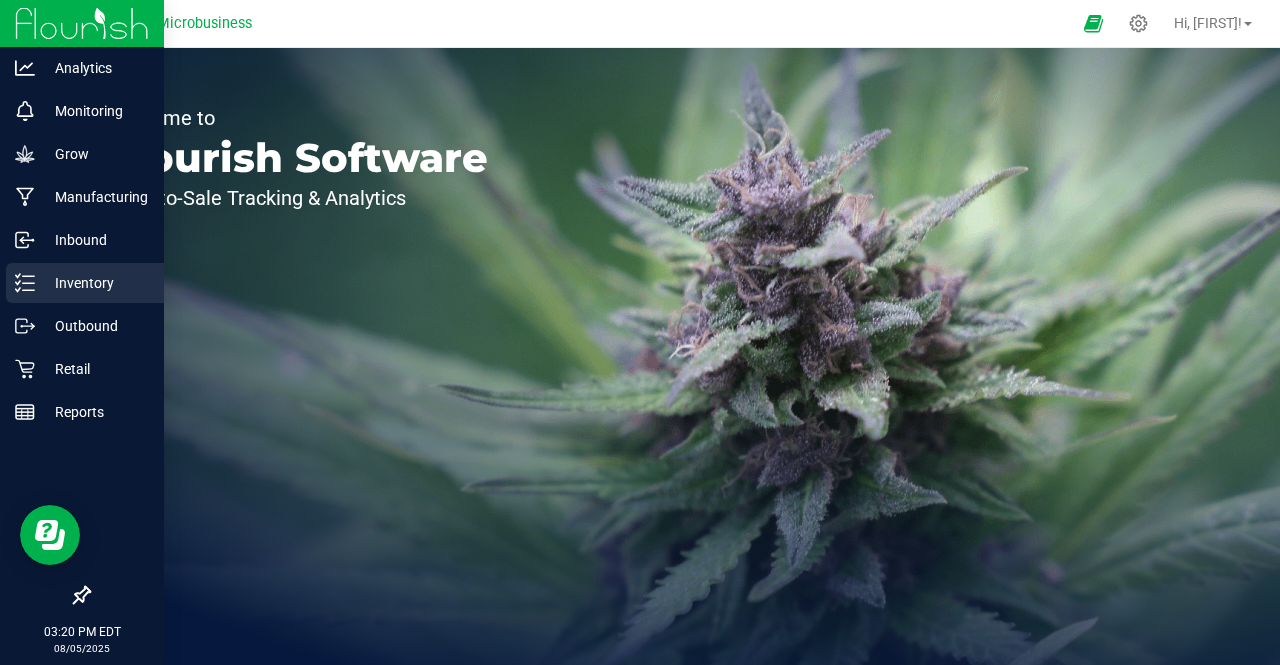 click on "Inventory" at bounding box center (95, 283) 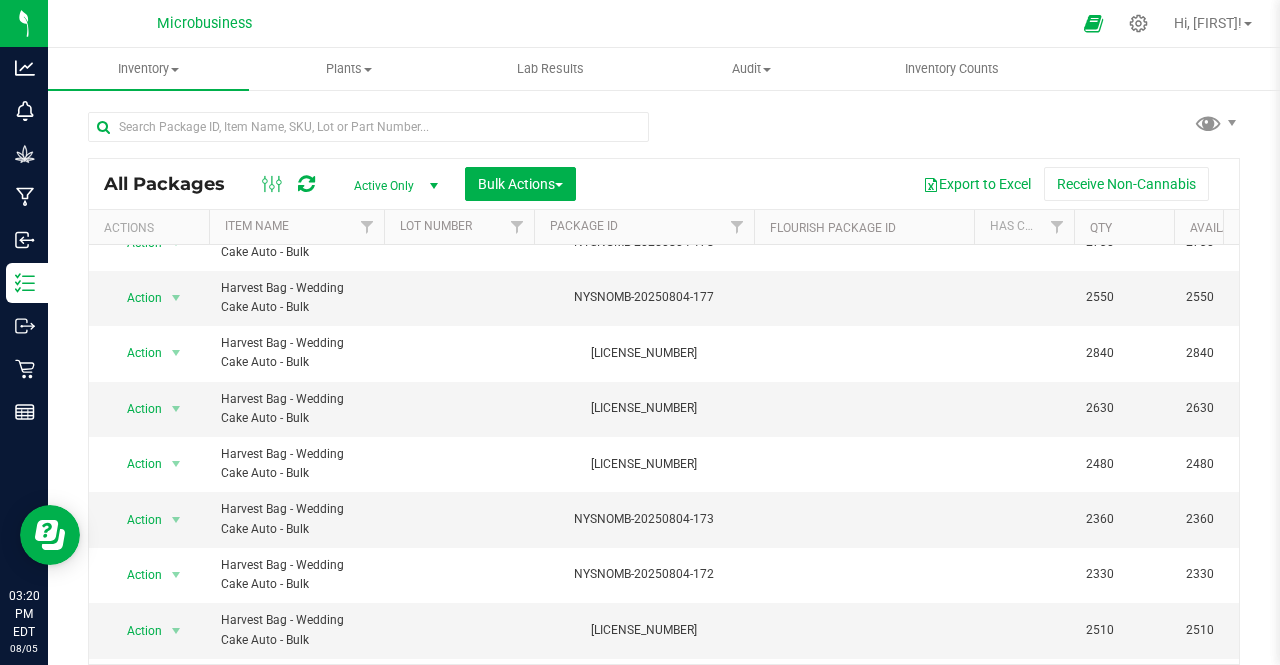 scroll, scrollTop: 696, scrollLeft: 0, axis: vertical 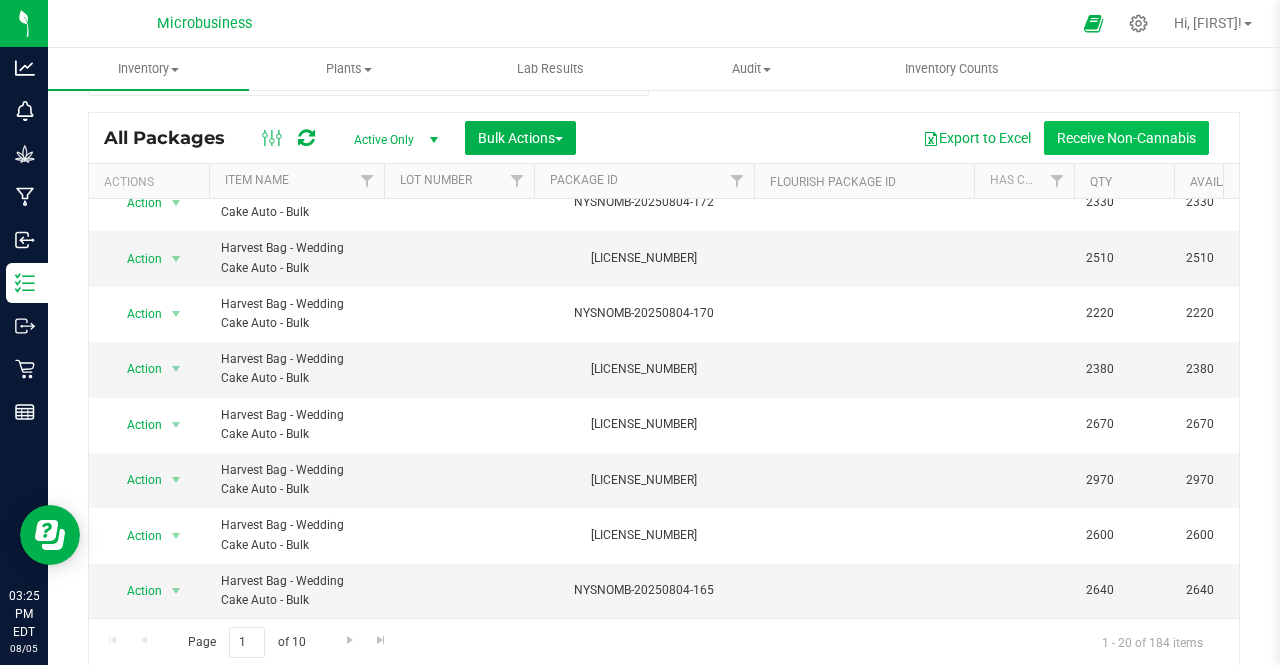 click on "Receive Non-Cannabis" at bounding box center [1126, 138] 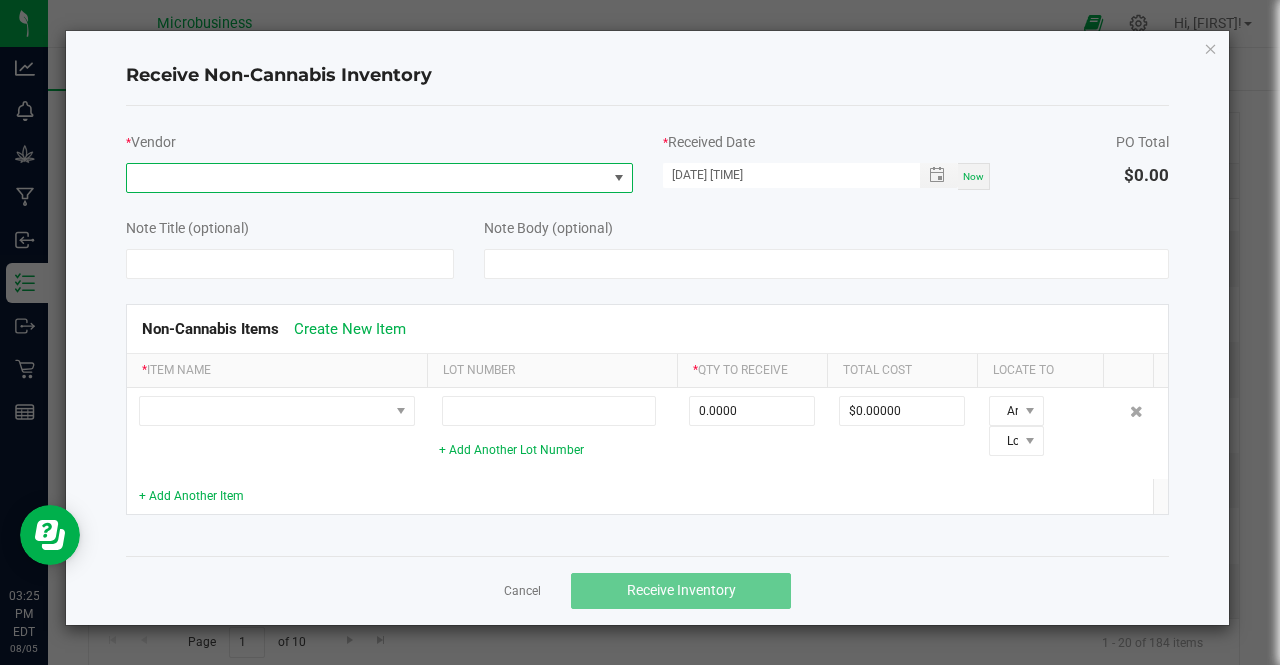 click at bounding box center (367, 178) 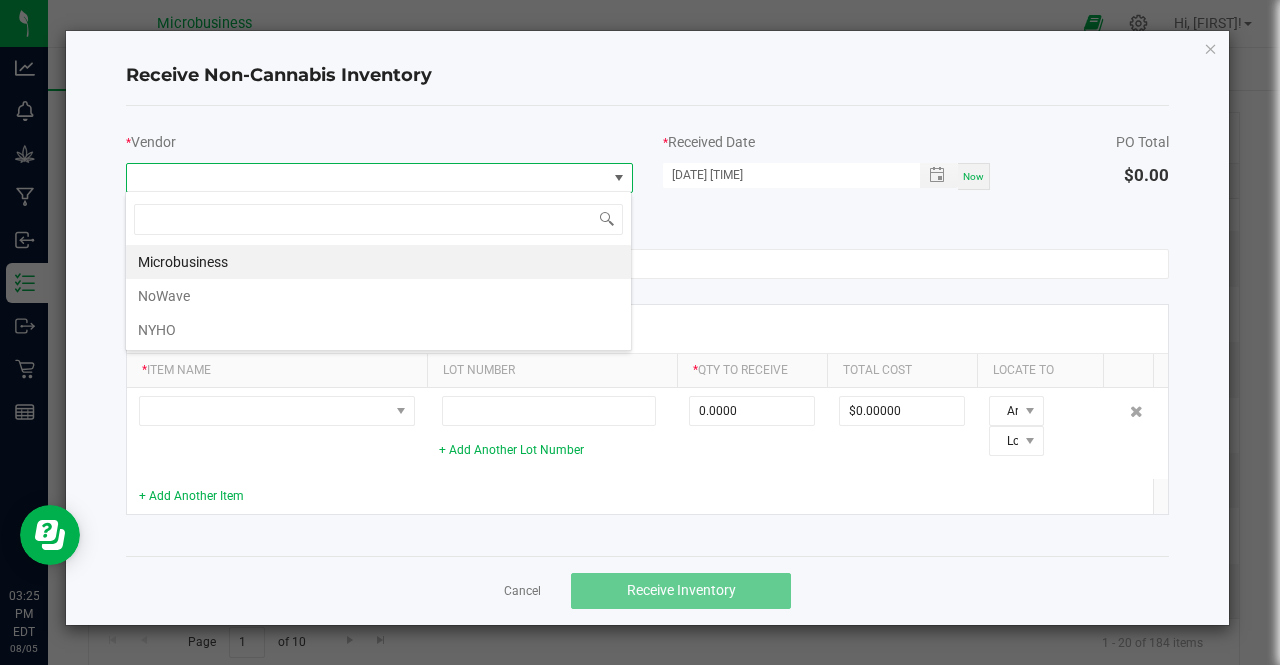 scroll, scrollTop: 99970, scrollLeft: 99492, axis: both 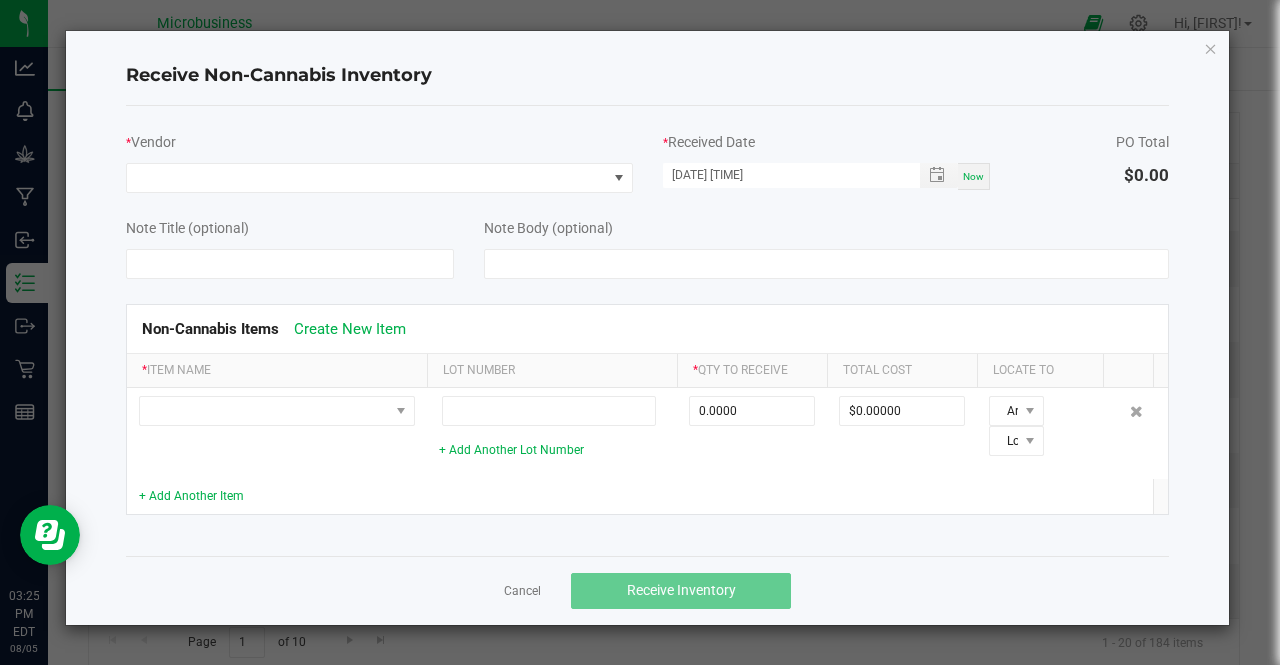 click on "*  Vendor  *  Received Date  08/05/2025 3:25 PM Now  PO Total   $0.00   Note Title (optional)   Note Body (optional)   Non-Cannabis Items   Create New Item  *  Item Name  Lot Number *  Qty to Receive  Total Cost Locate To     + Add Another Lot Number  0.0000 $0.00000 Area Location  + Add Another Item" 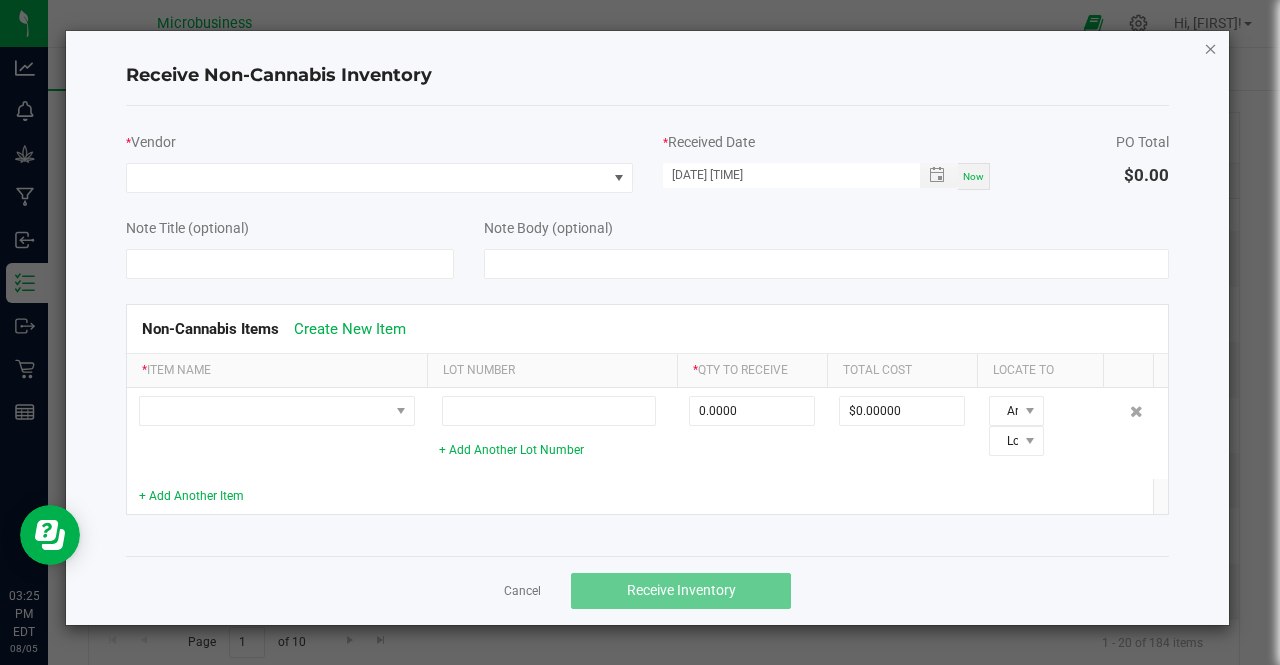 click 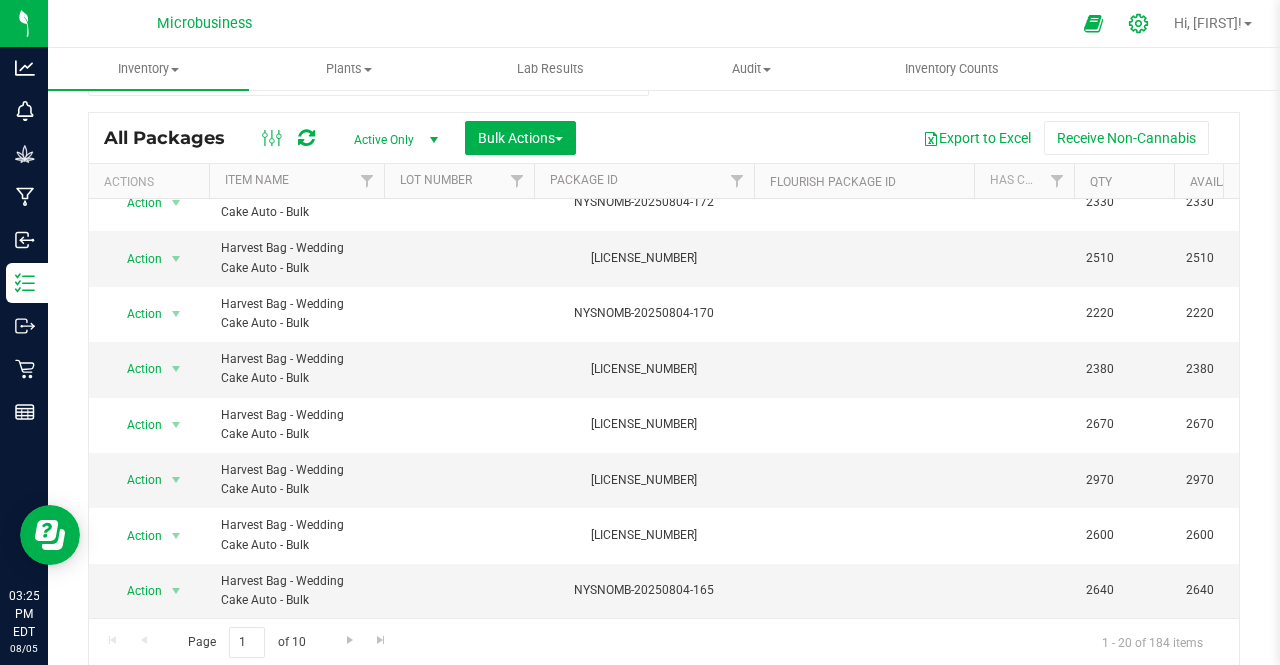 click 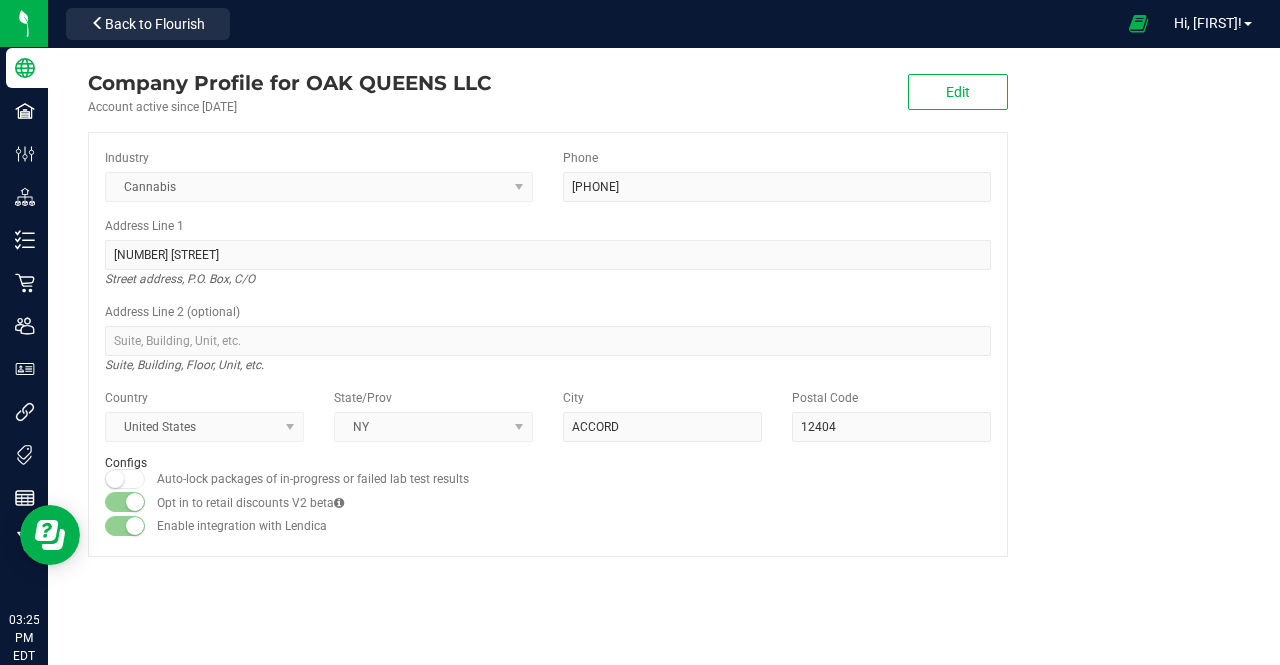 scroll, scrollTop: 0, scrollLeft: 0, axis: both 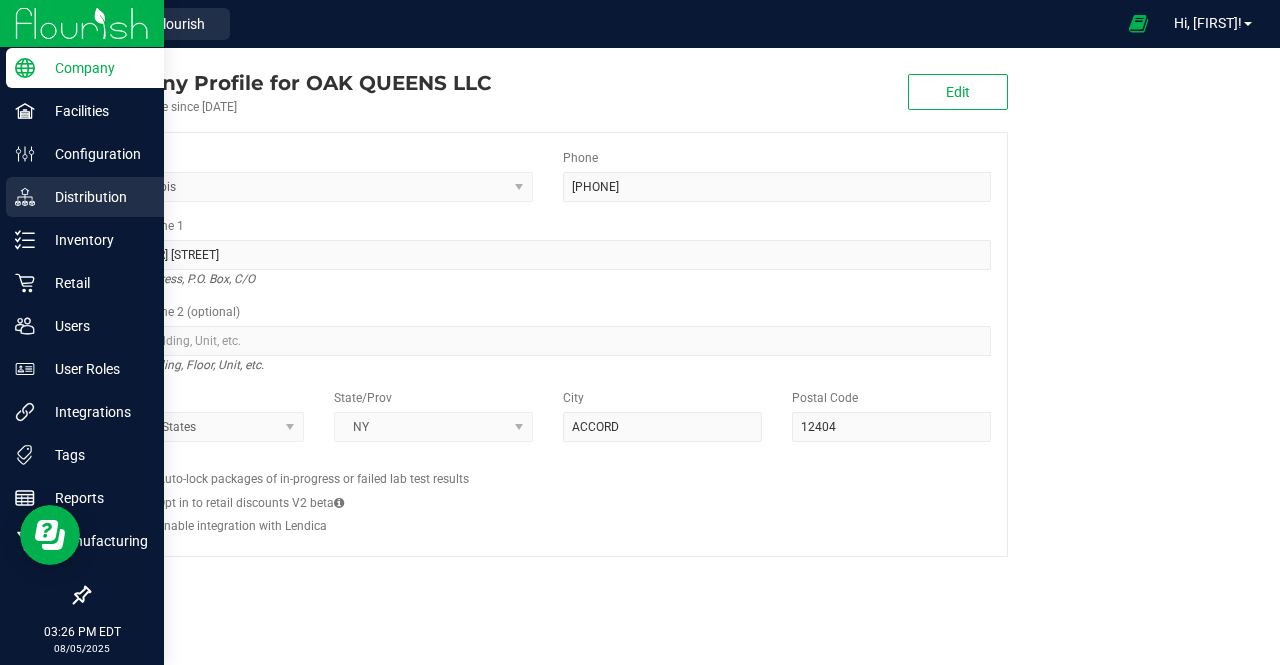 click on "Distribution" at bounding box center (95, 197) 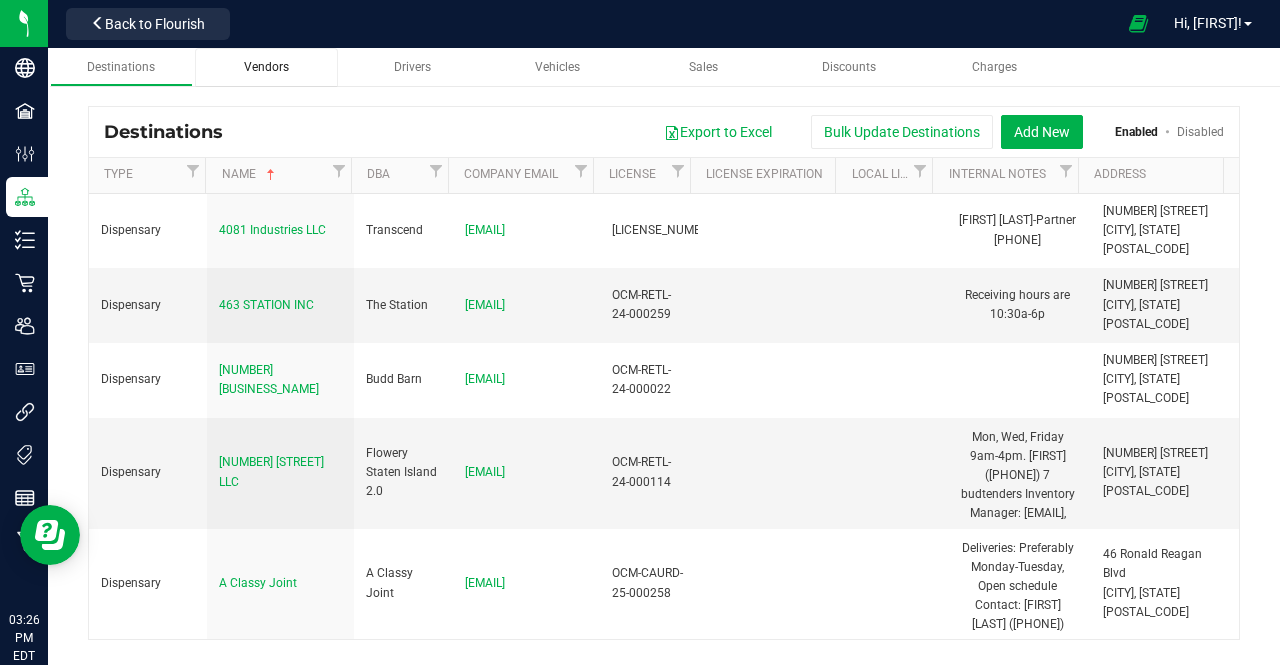 click on "Vendors" at bounding box center [266, 67] 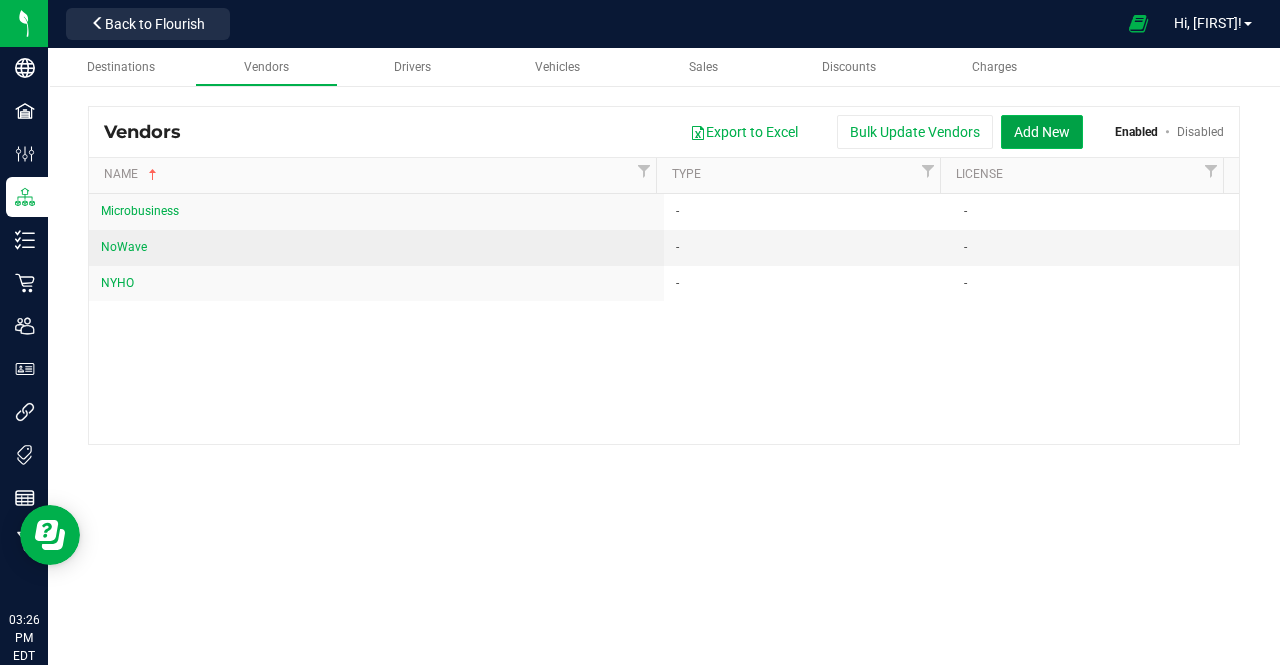 click on "Add New" at bounding box center (1042, 132) 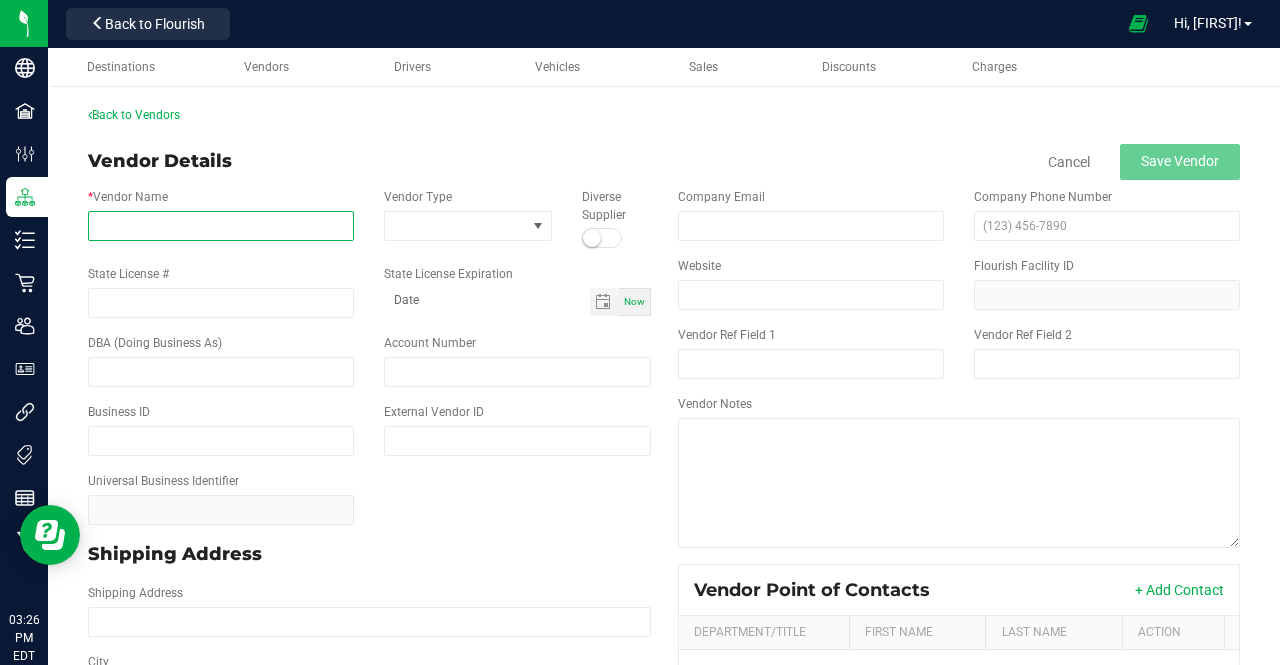 click on "*  Vendor Name" at bounding box center [221, 226] 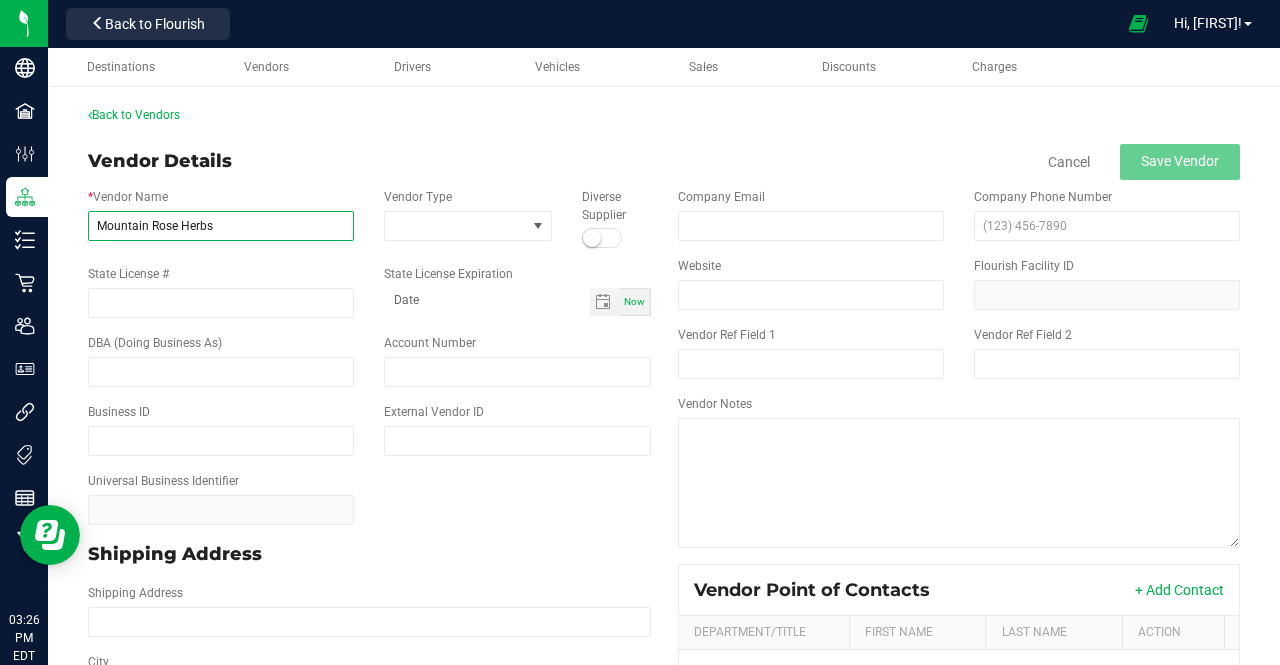 type on "Mountain Rose Herbs" 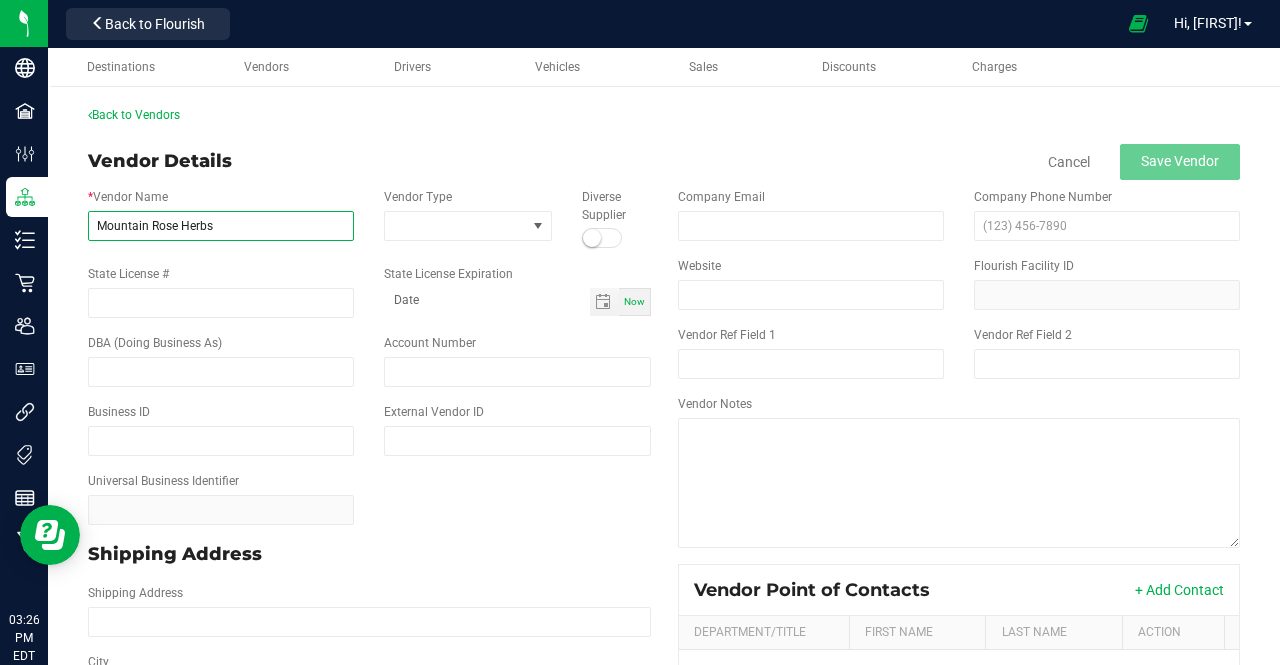scroll, scrollTop: 386, scrollLeft: 0, axis: vertical 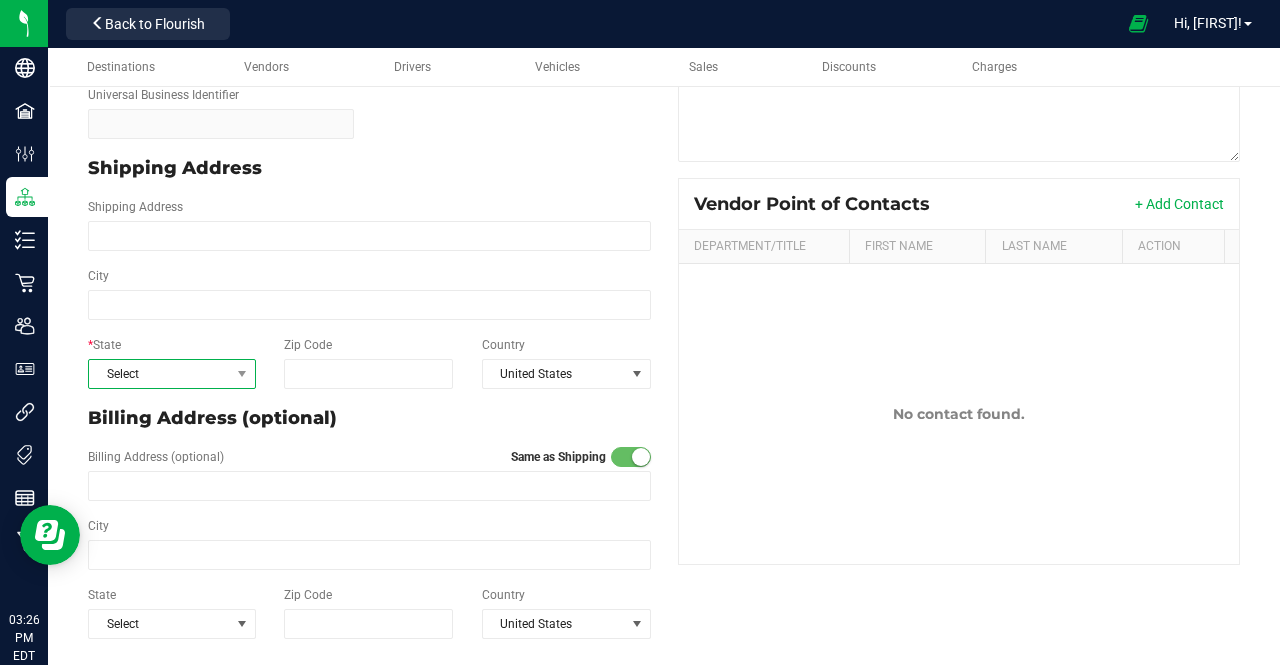 click at bounding box center (241, 374) 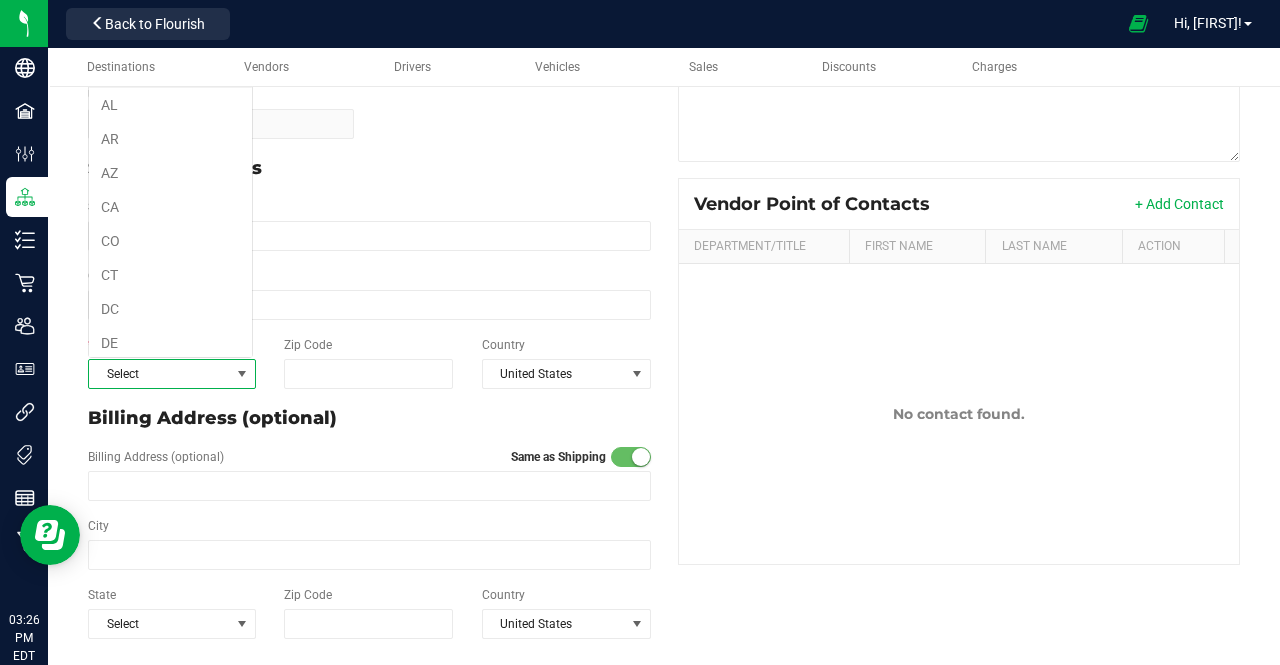 scroll, scrollTop: 99970, scrollLeft: 99835, axis: both 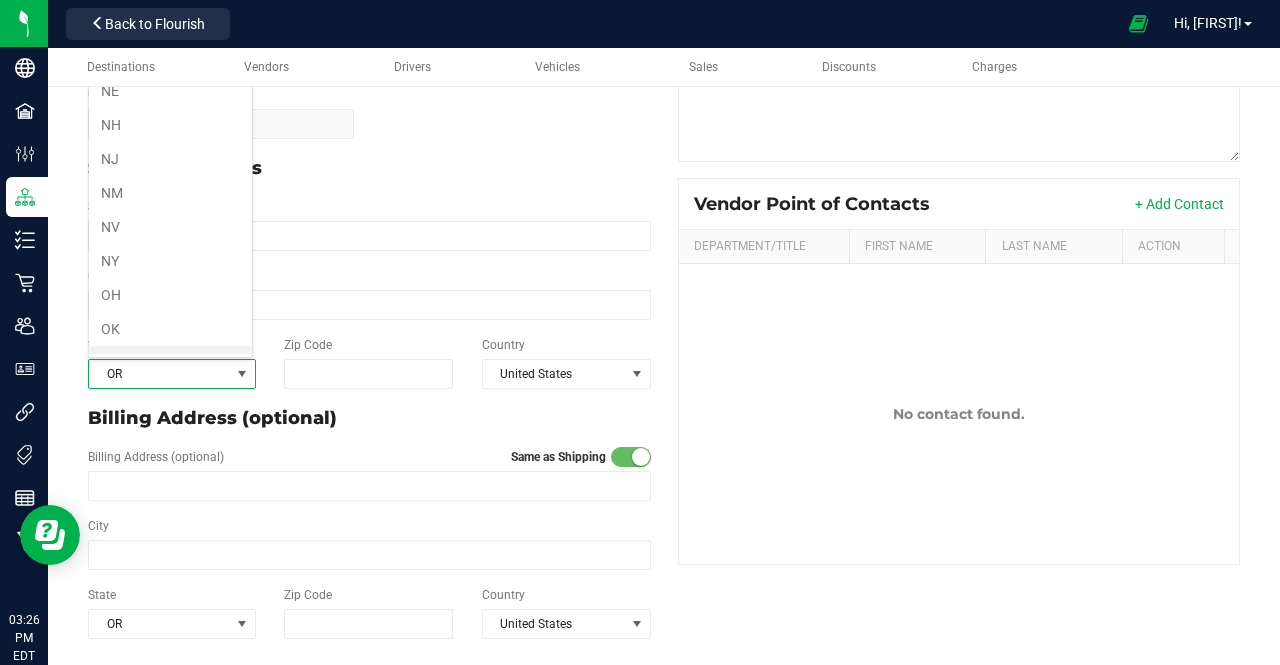 click on "OR" at bounding box center (170, 363) 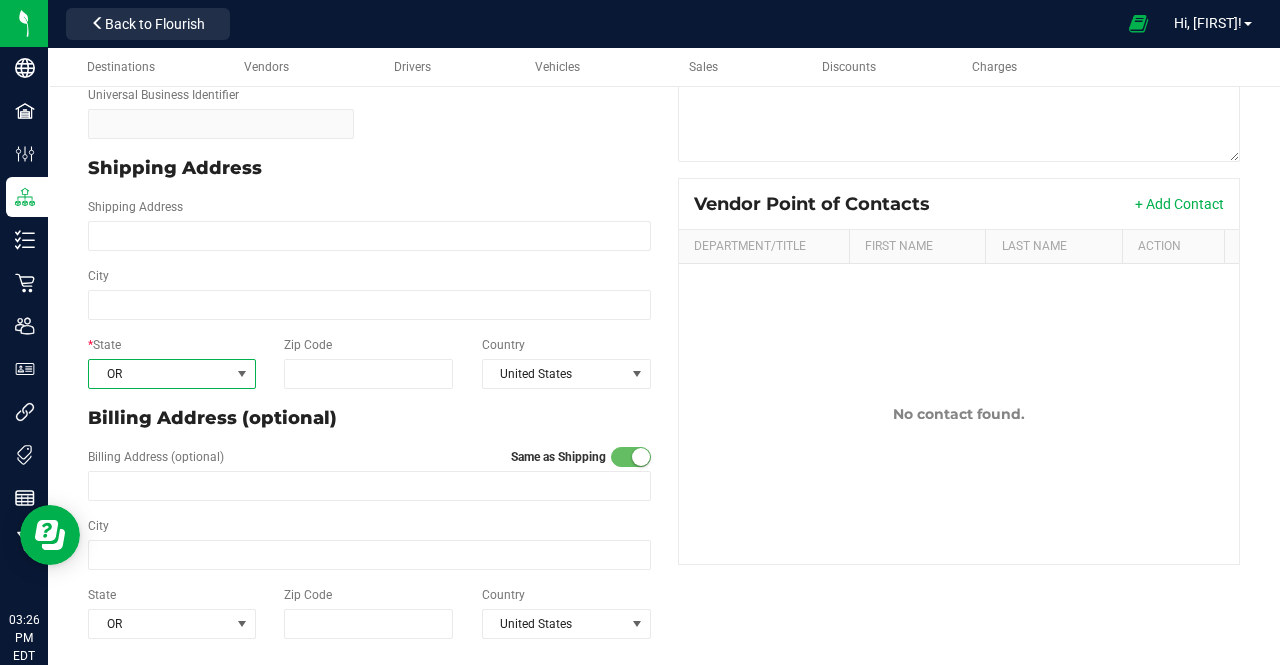scroll, scrollTop: 0, scrollLeft: 0, axis: both 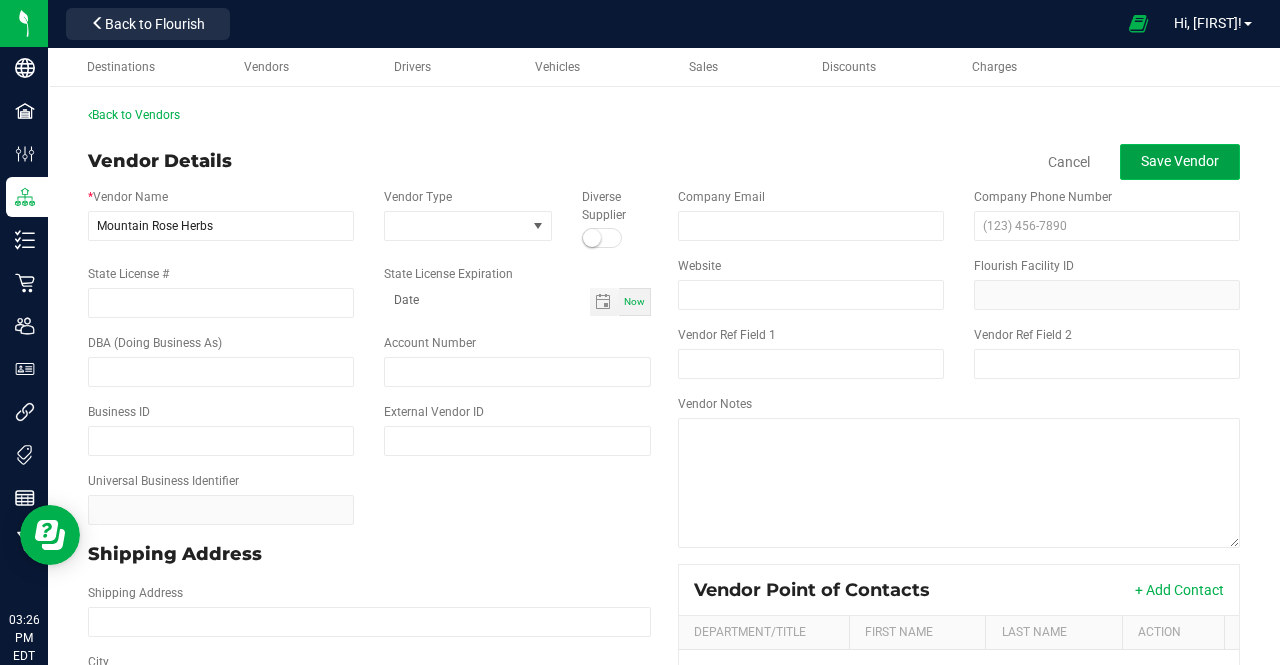 click on "Save Vendor" 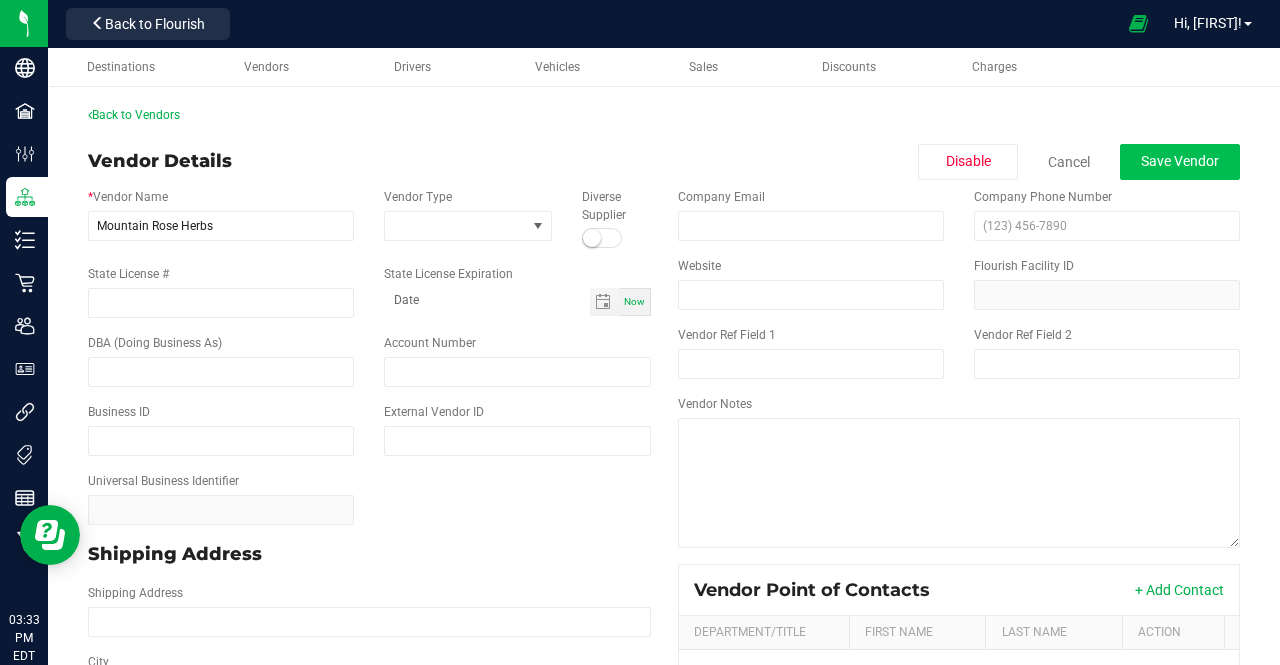 click on "Back to Vendors   Vendor Details   Disable   Cancel   Save Vendor  *  Vendor Name  Mountain Rose Herbs  Vendor Type   Diverse Supplier   State License #   State License Expiration  Now  DBA (Doing Business As)     Account Number     Business ID     External Vendor ID     Universal Business Identifier     Shipping Address   Shipping Address   City  *  State  OR  Zip Code   Country  United States  Billing Address (optional)   Billing Address (optional)   Same as Shipping   City   State  OR  Zip Code   Country  United States  Company Email   Company Phone Number   Website   Flourish Facility ID   Vendor Ref Field 1   Vendor Ref Field 2   Vendor Notes                  Vendor Point of Contacts   + Add Contact  Department/Title First Name Last Name Action  No contact found." at bounding box center [664, 569] 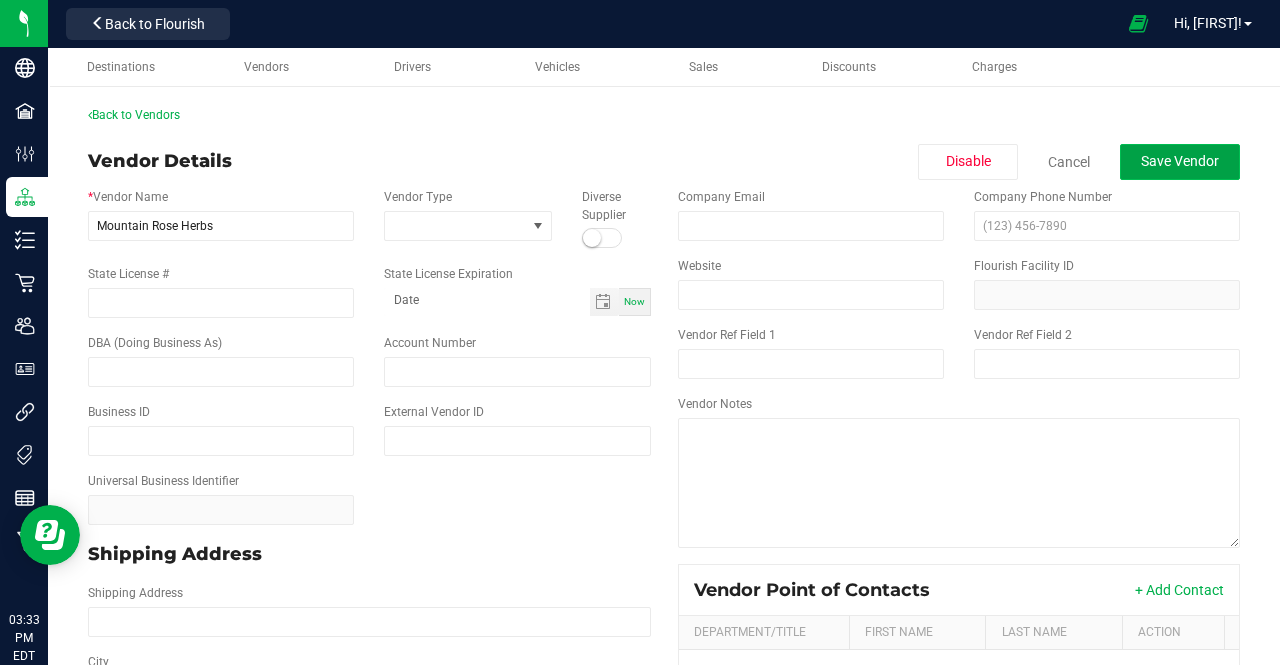 click on "Save Vendor" 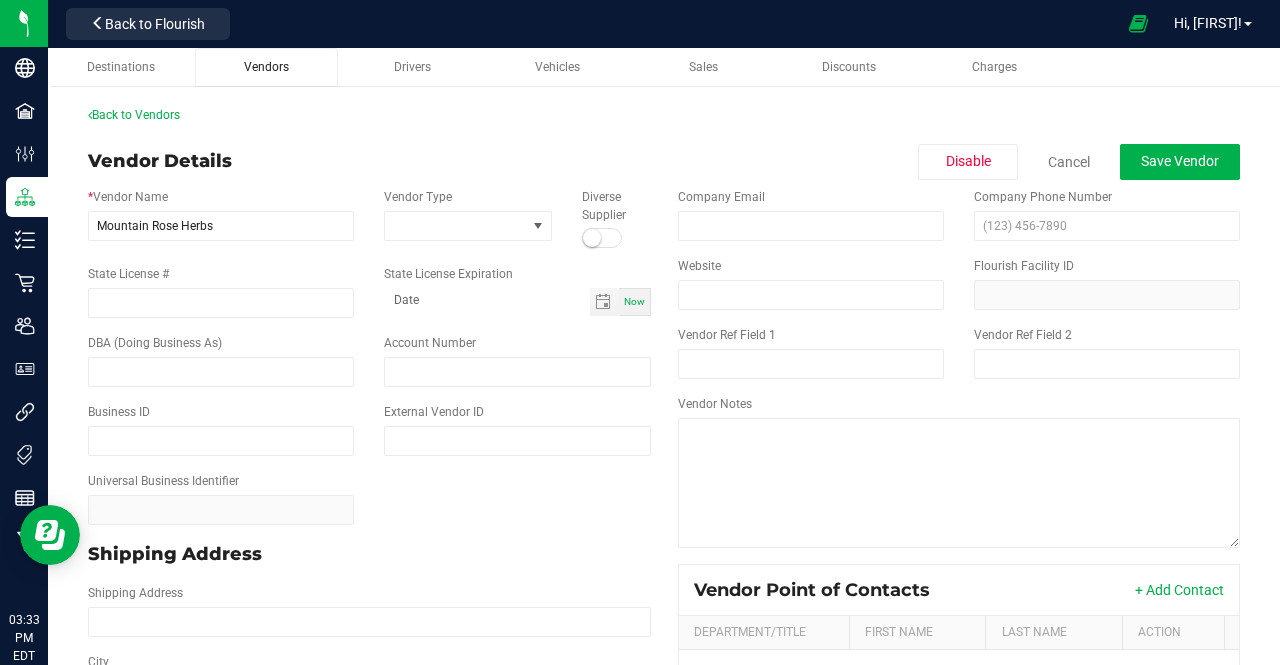 click on "Vendors" at bounding box center (266, 67) 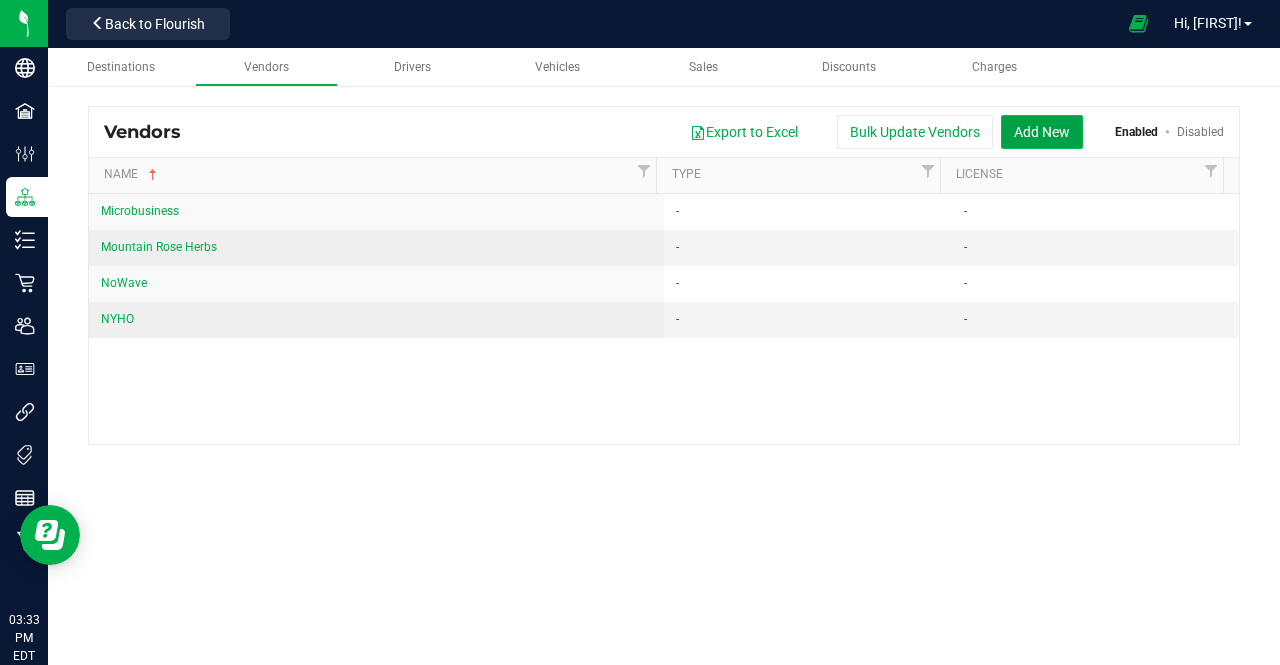 click on "Add New" at bounding box center [1042, 132] 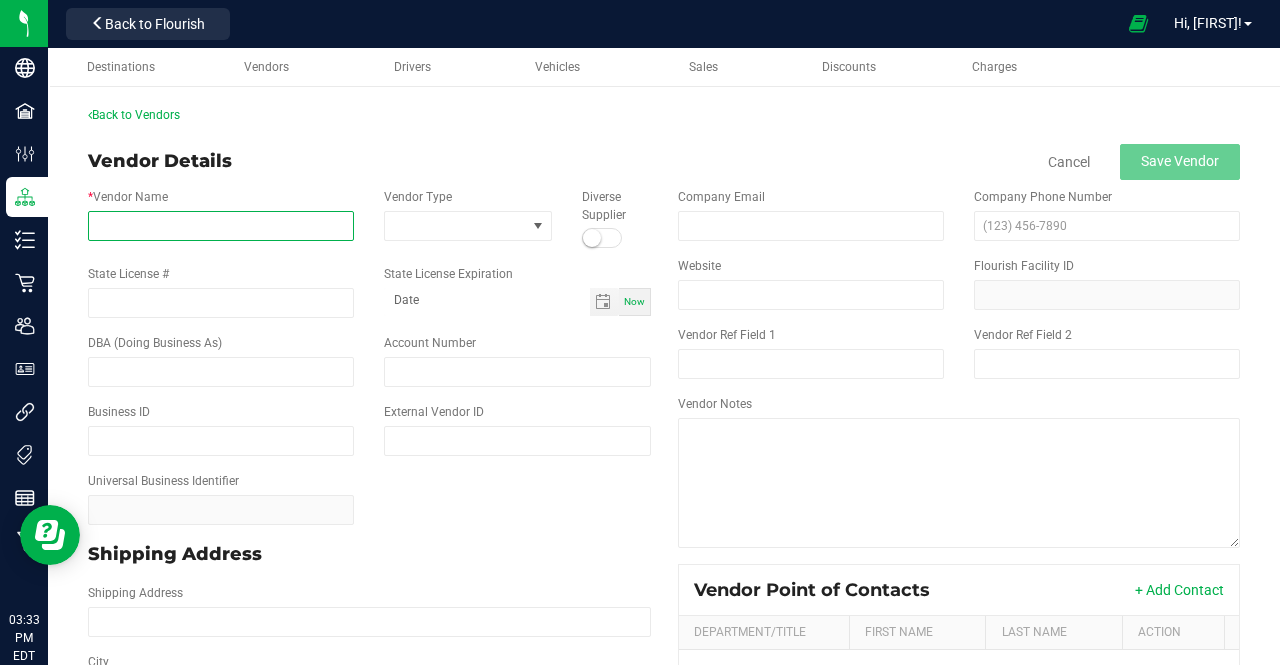 click on "*  Vendor Name" at bounding box center (221, 226) 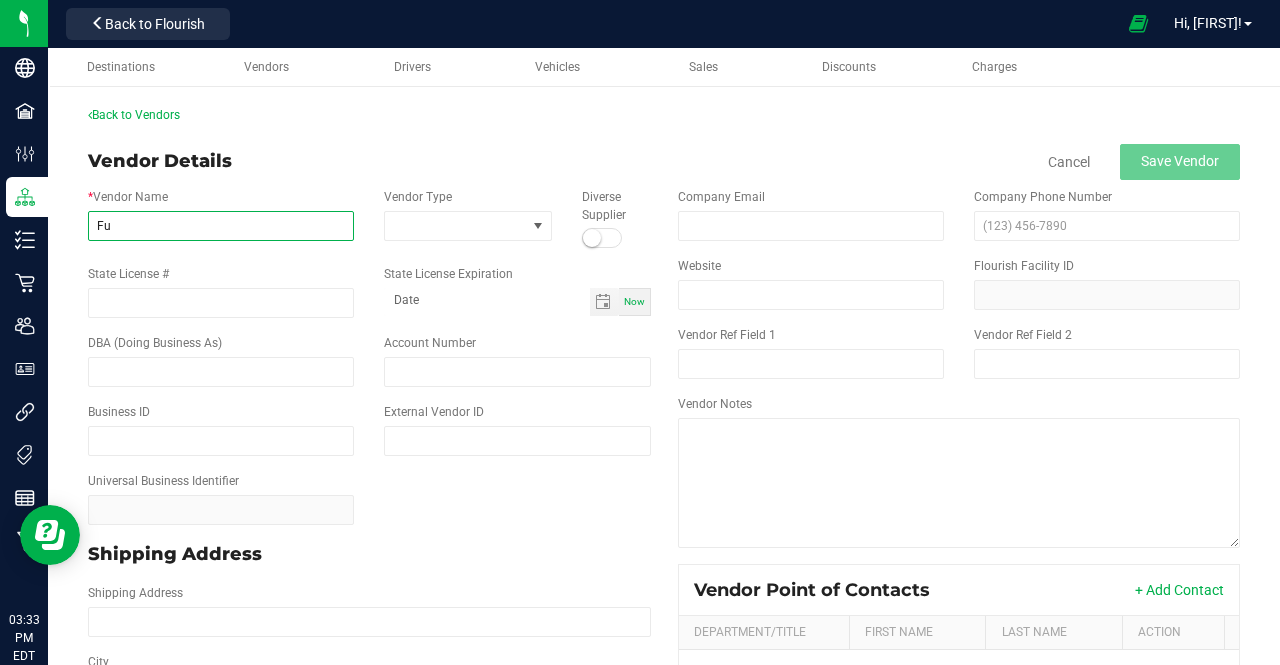 type on "F" 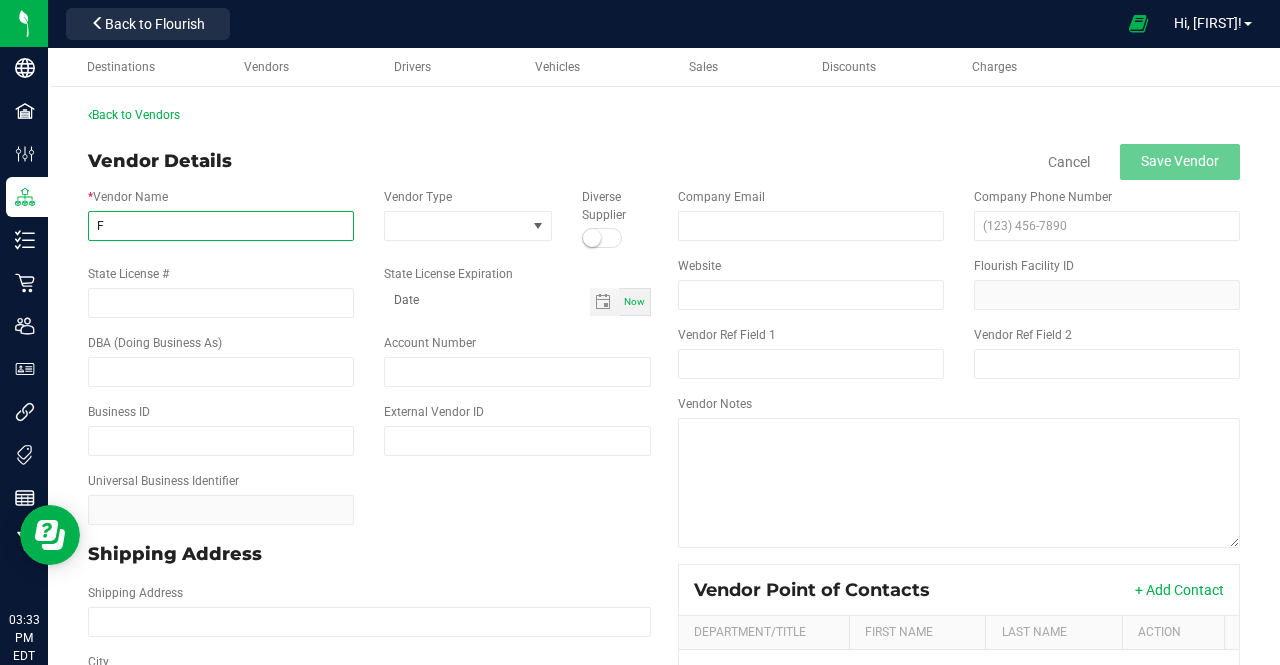 type 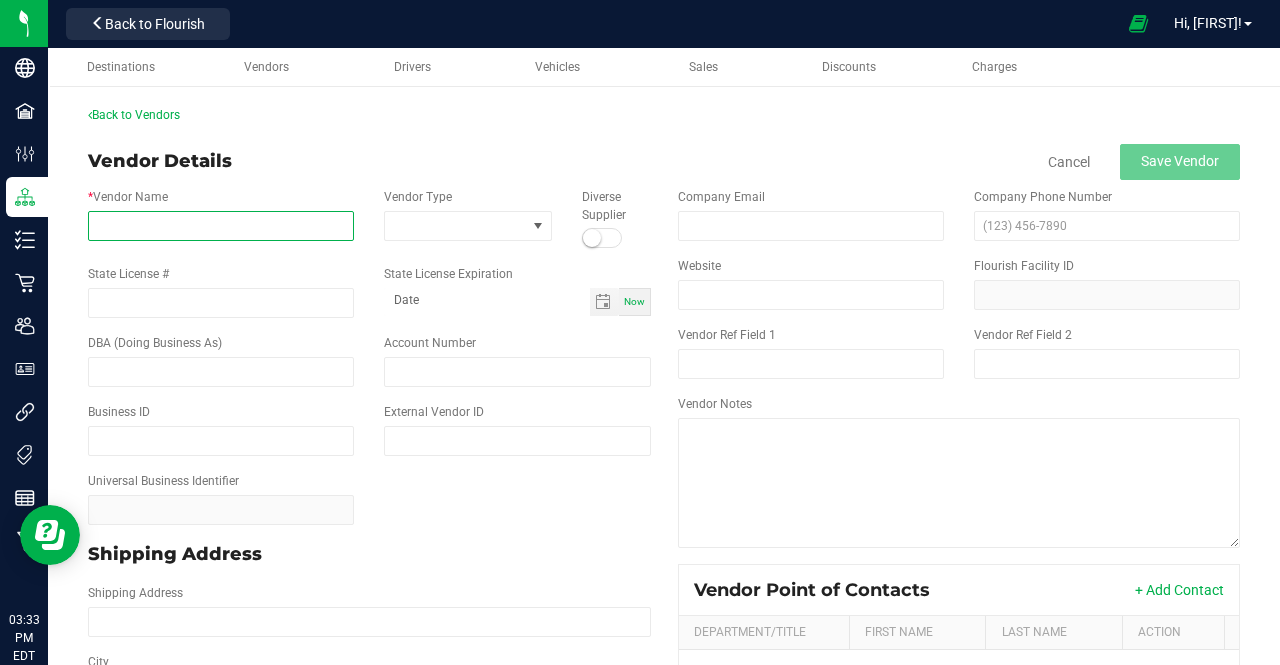 drag, startPoint x: 340, startPoint y: 220, endPoint x: 366, endPoint y: 165, distance: 60.835846 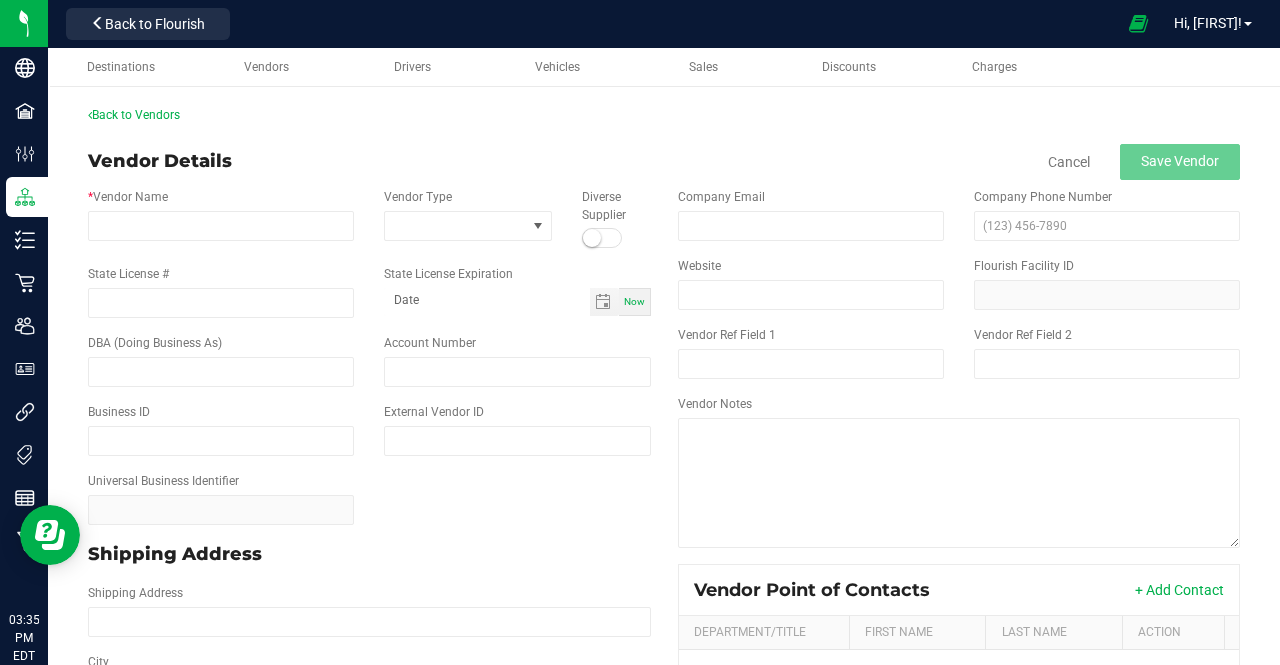 drag, startPoint x: 354, startPoint y: 165, endPoint x: 361, endPoint y: 145, distance: 21.189621 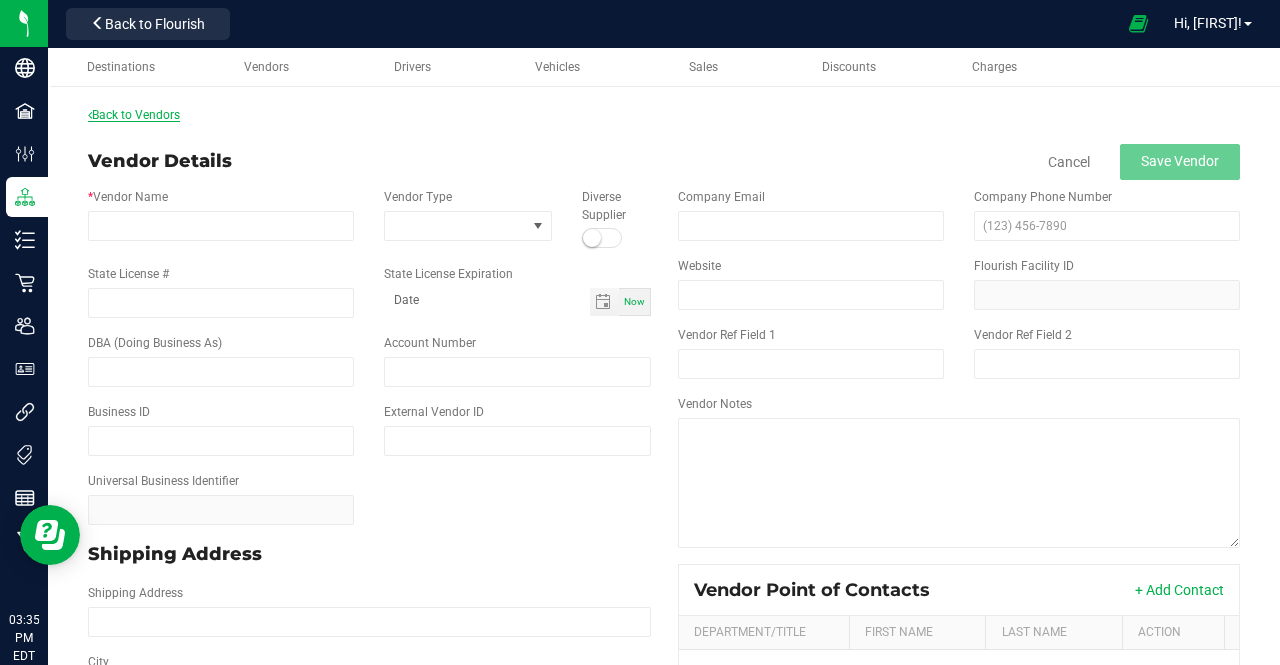 click on "Back to Vendors" at bounding box center [134, 115] 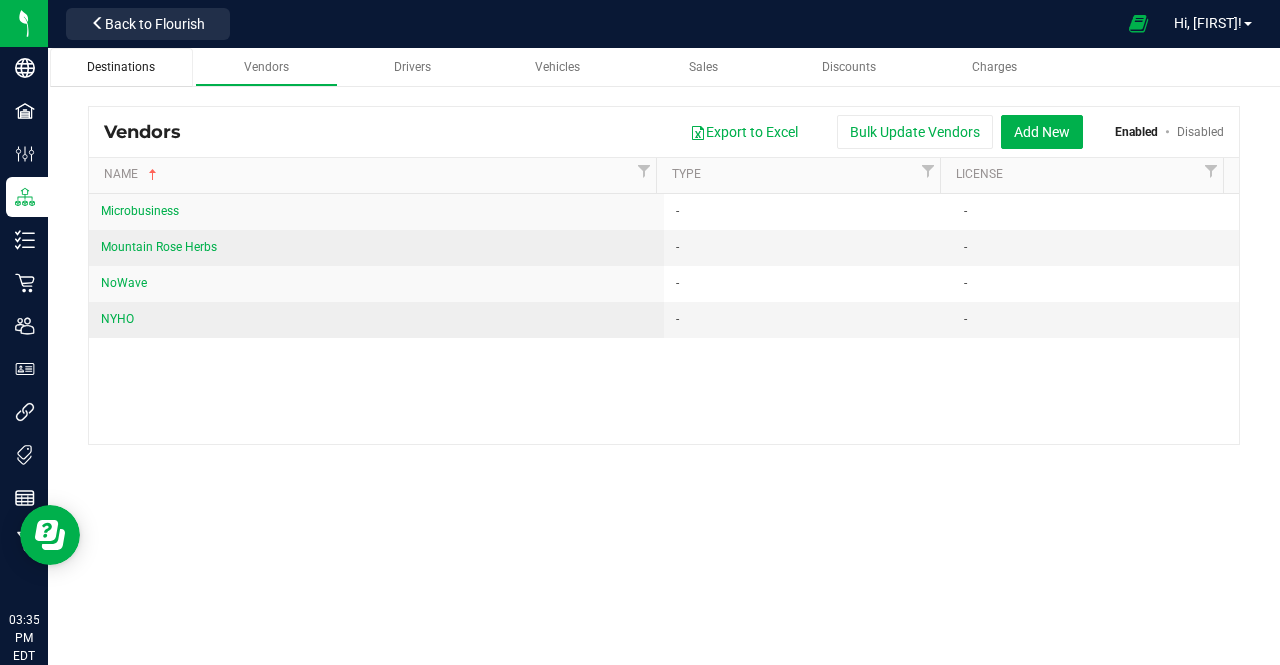 click on "Destinations" at bounding box center [121, 67] 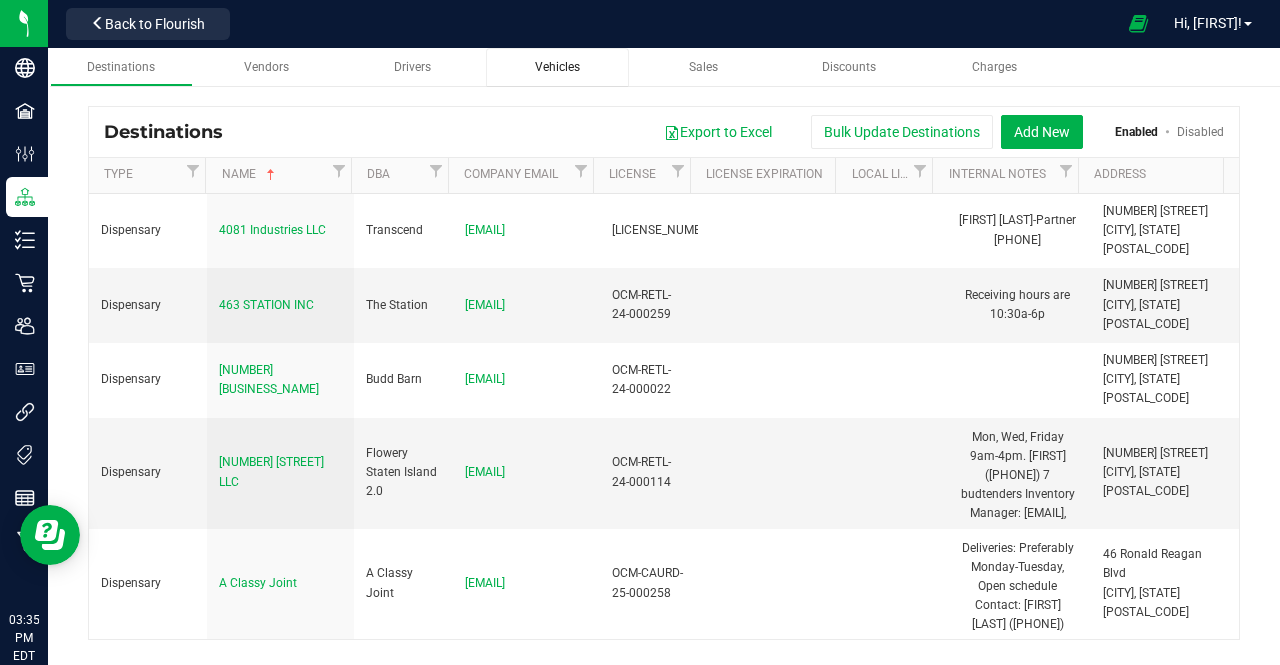click on "Vehicles" at bounding box center (557, 67) 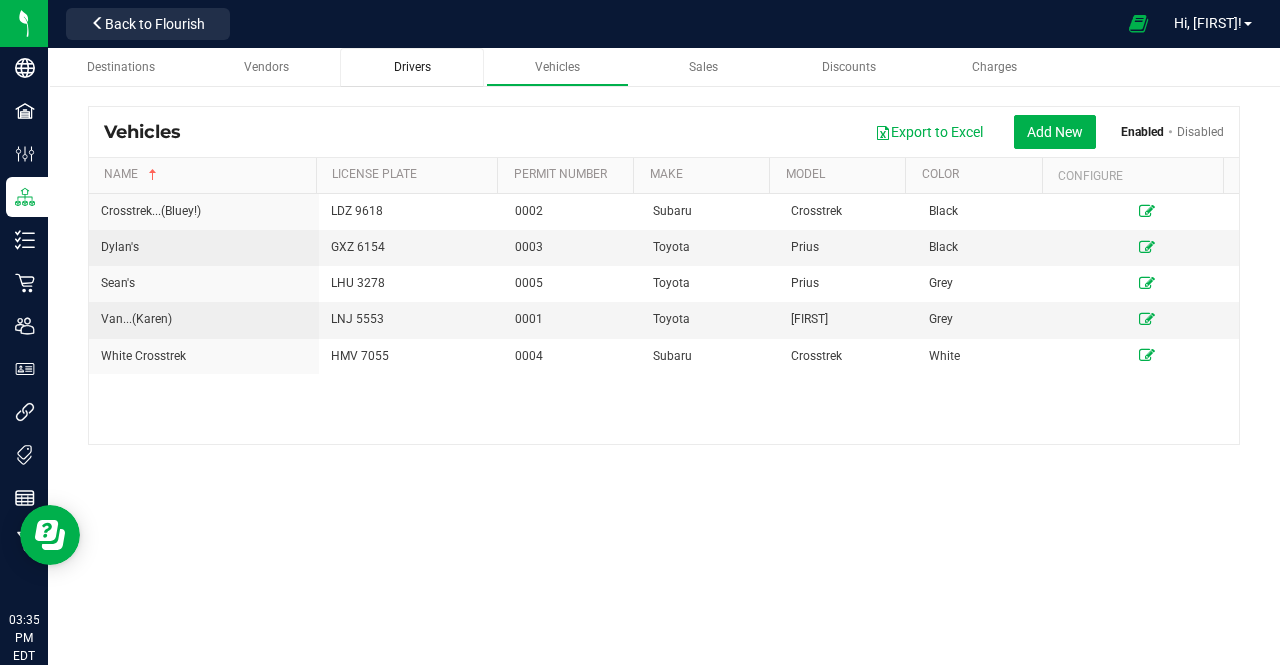 click on "Drivers" at bounding box center [412, 67] 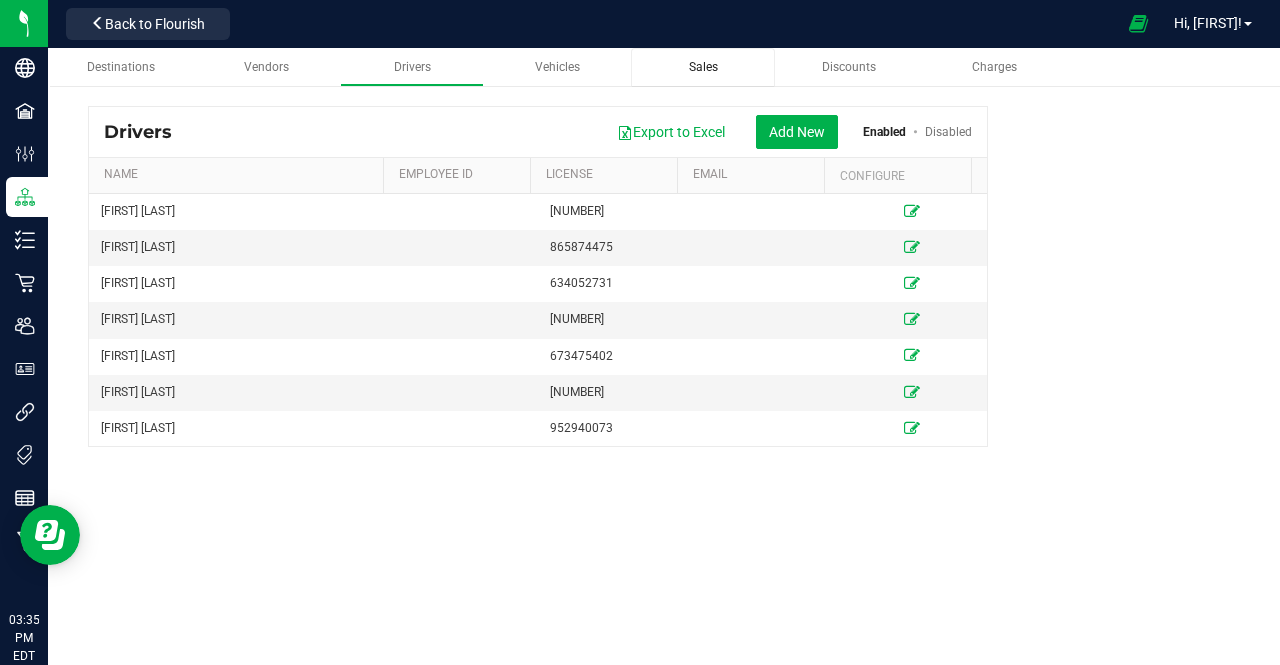 click on "Sales" at bounding box center (703, 67) 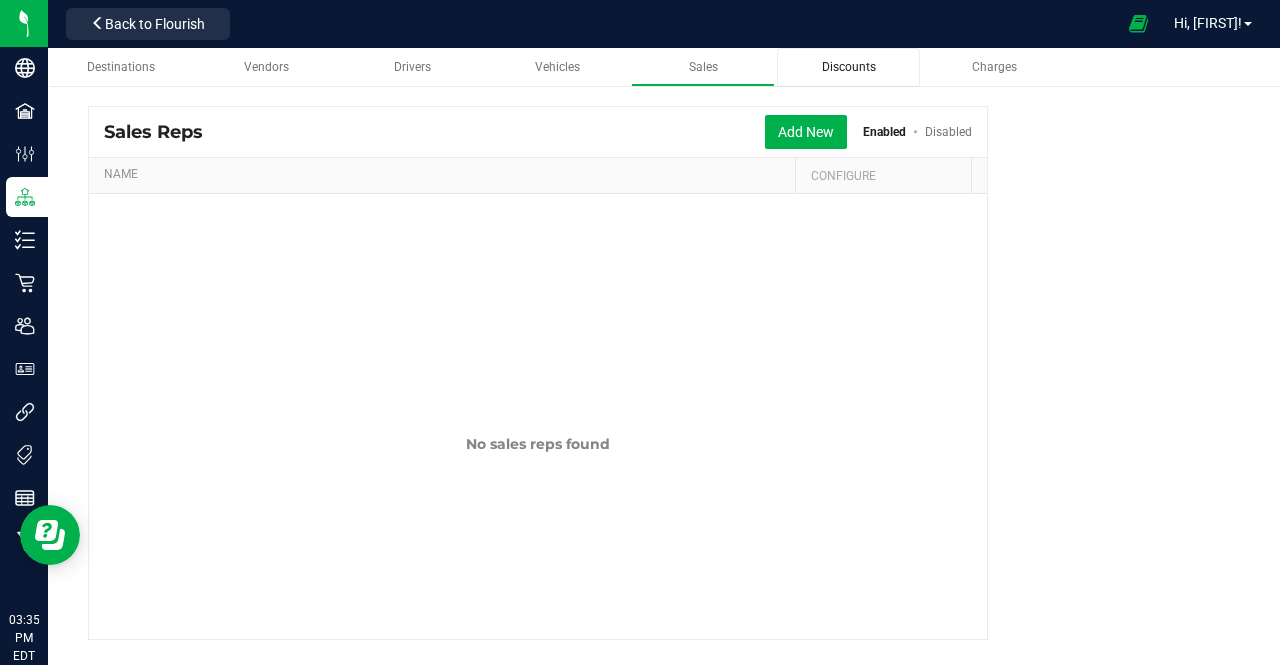 click on "Discounts" at bounding box center (848, 67) 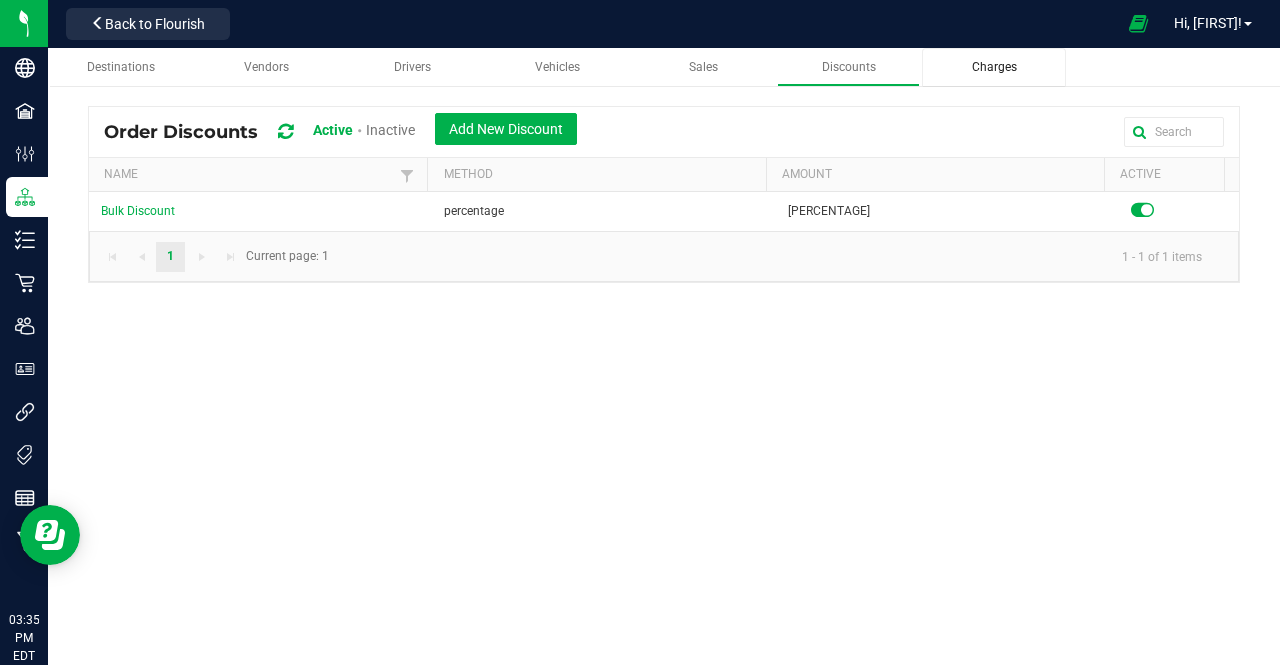 click on "Charges" at bounding box center [994, 67] 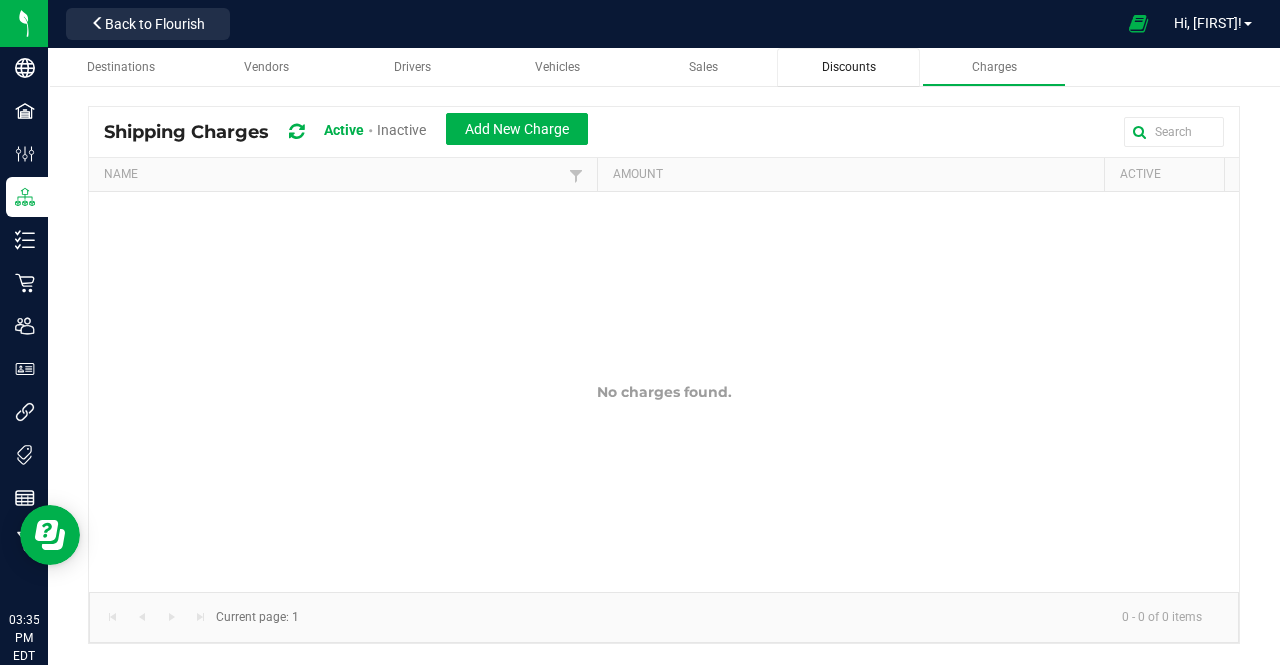 click on "Discounts" at bounding box center [849, 67] 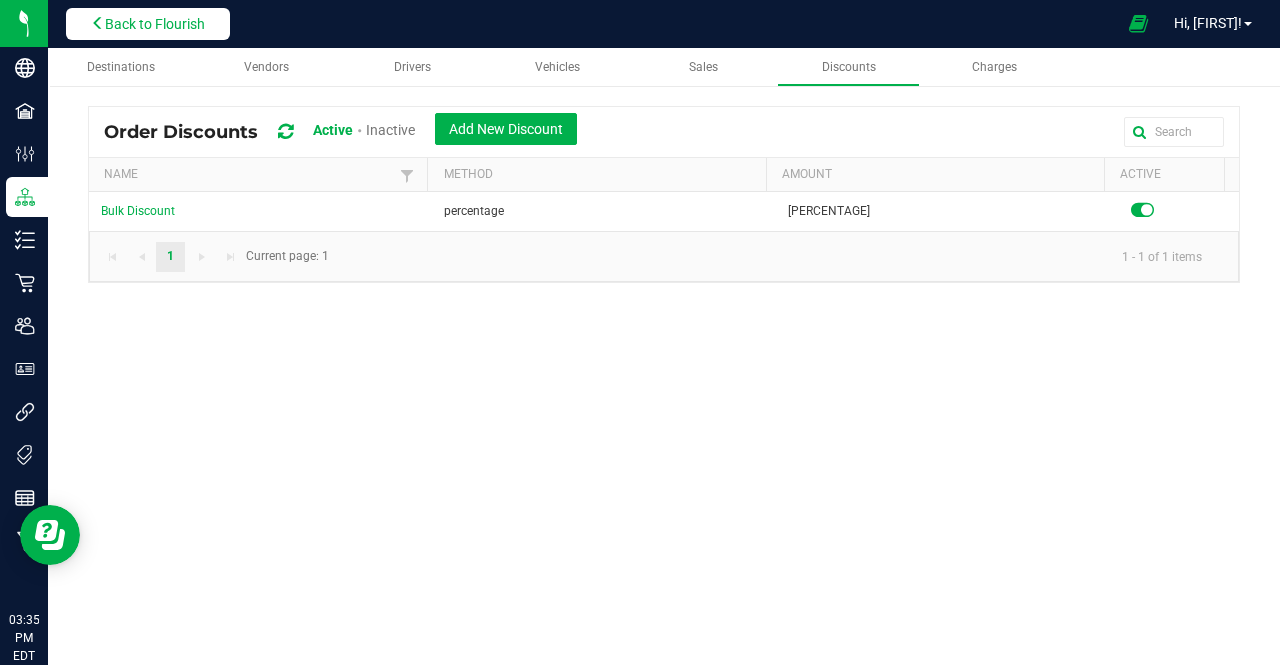 click on "Back to Flourish" at bounding box center (155, 24) 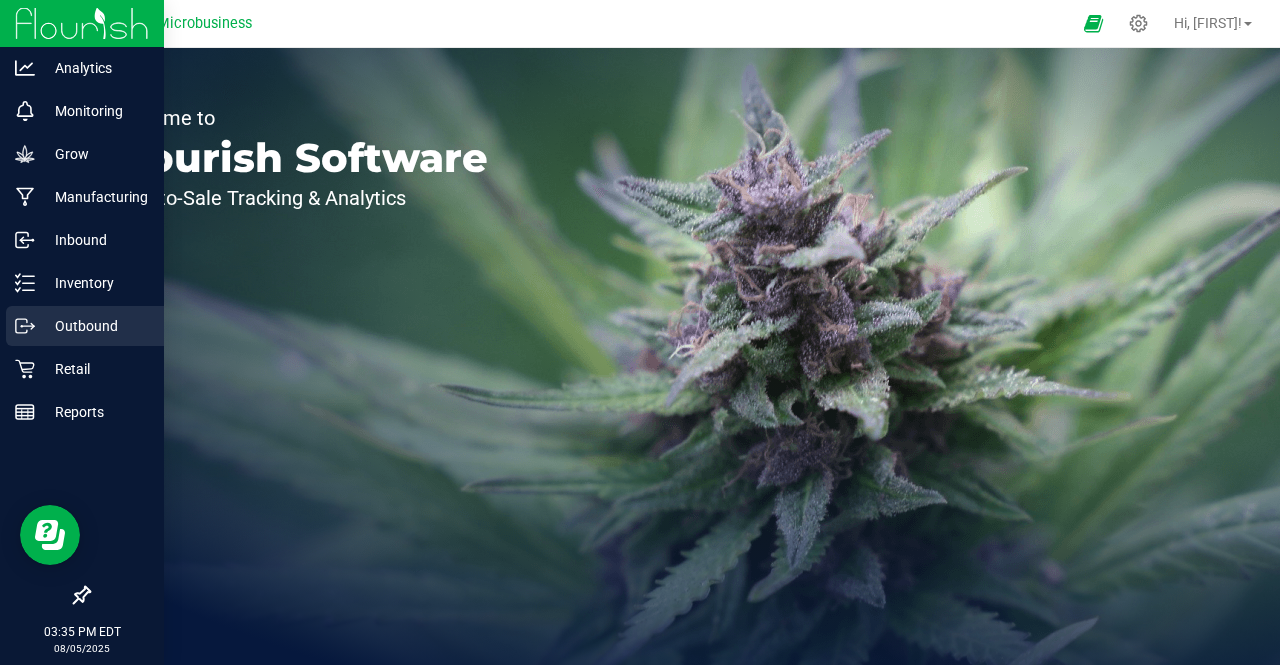 click on "Outbound" at bounding box center [95, 326] 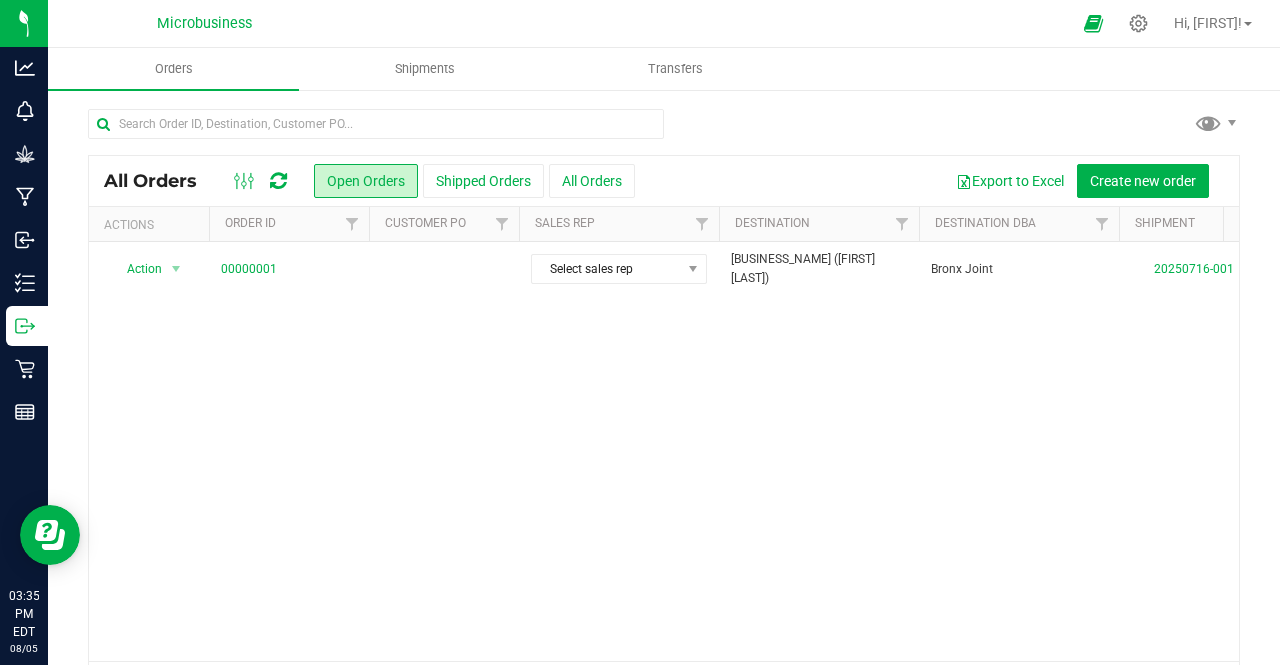 drag, startPoint x: 90, startPoint y: 62, endPoint x: 610, endPoint y: 477, distance: 665.30066 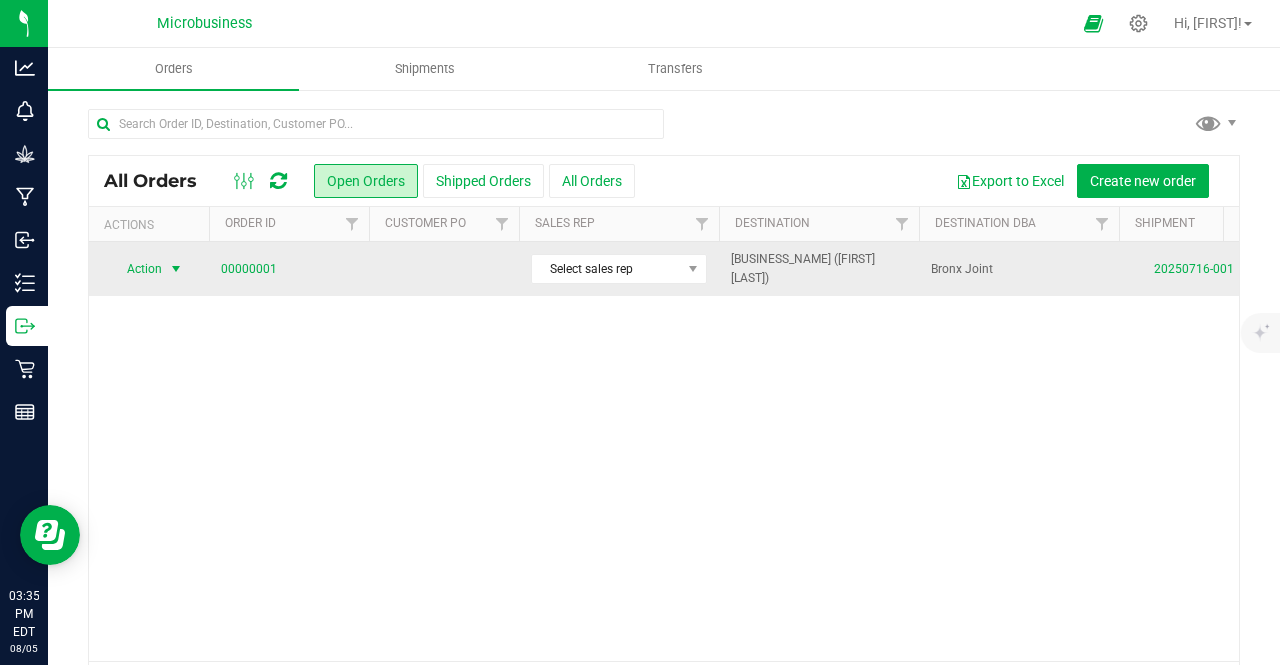 click on "Action" at bounding box center (136, 269) 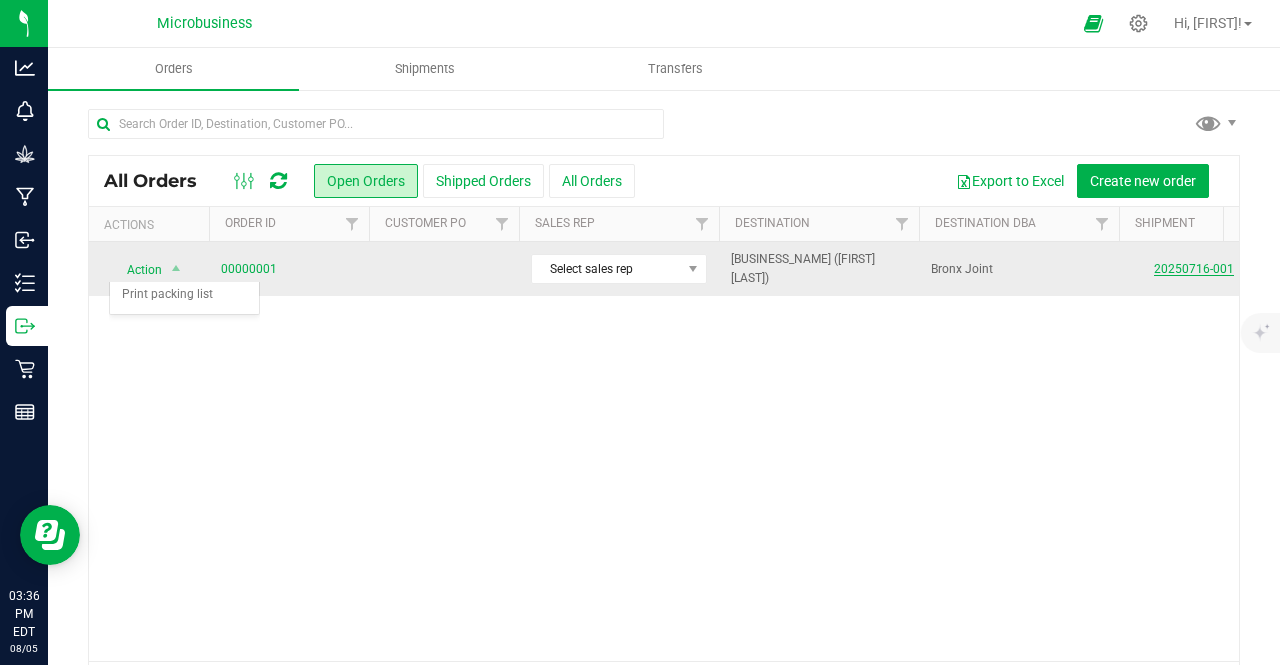 click on "20250716-001" at bounding box center [1194, 269] 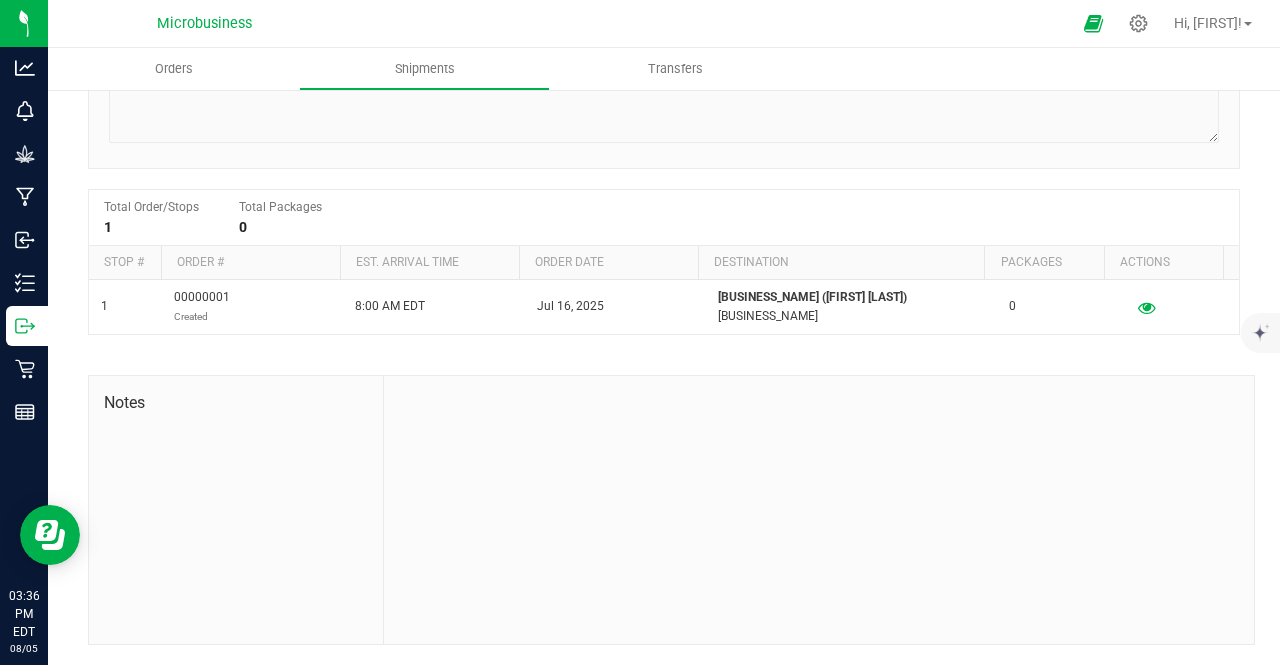 scroll, scrollTop: 0, scrollLeft: 0, axis: both 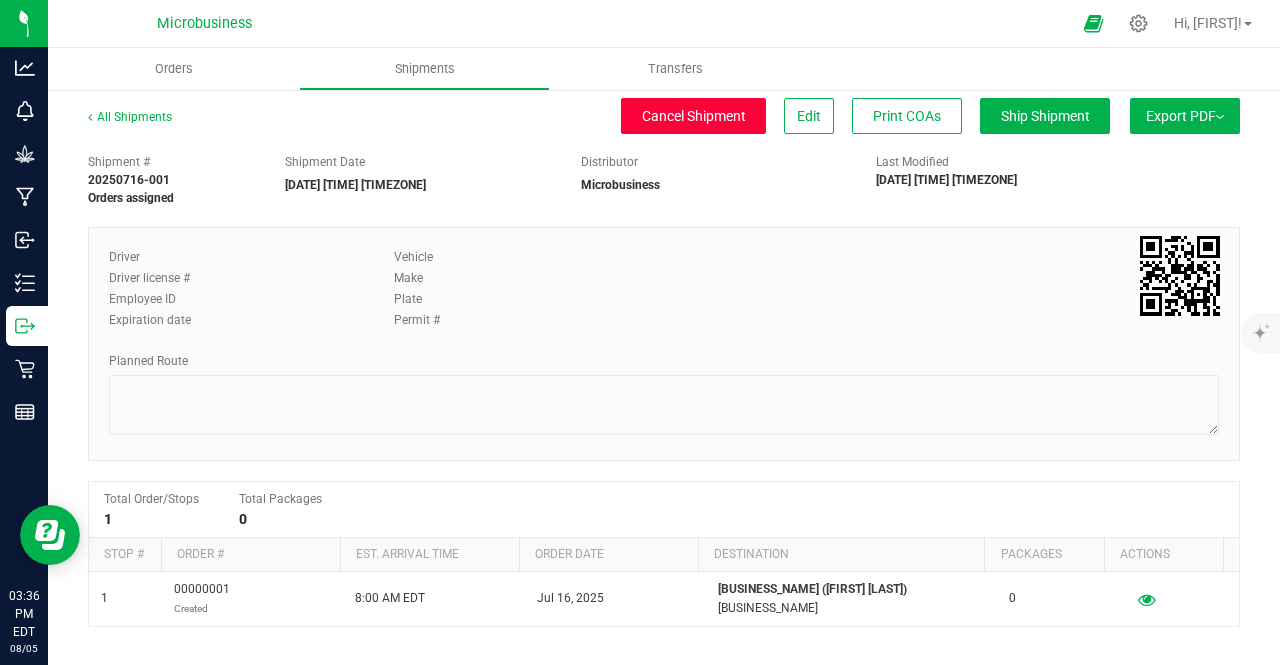 click on "Cancel Shipment" at bounding box center [694, 116] 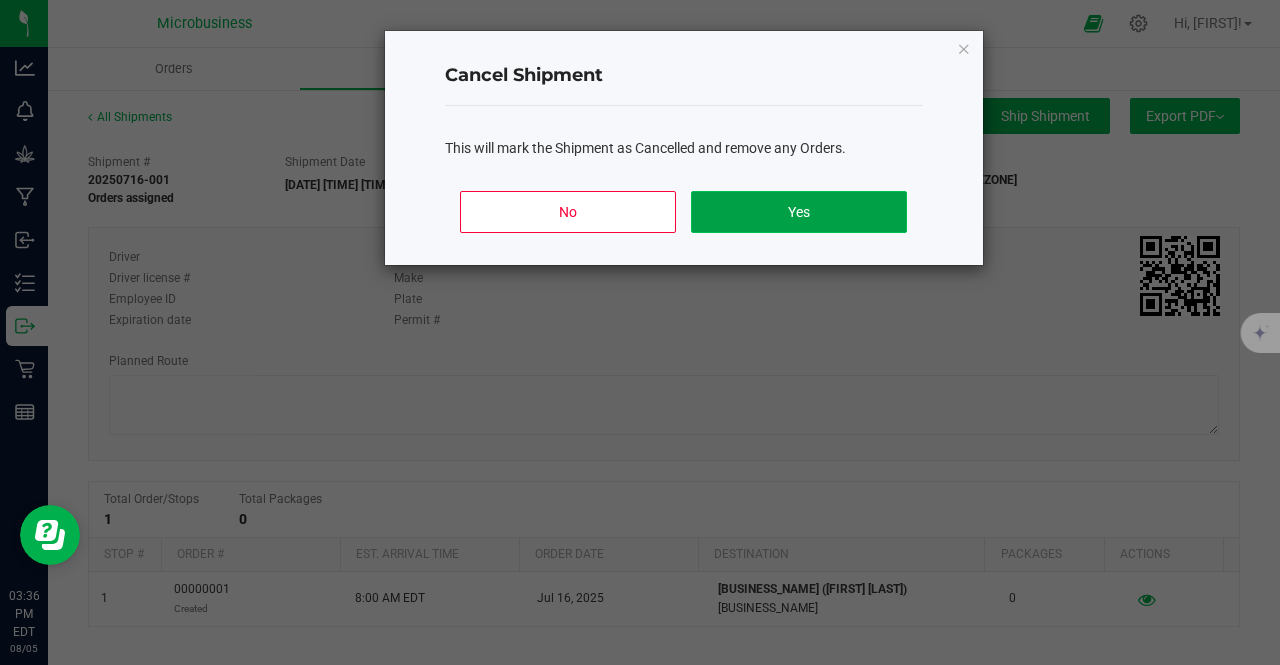 click on "Yes" 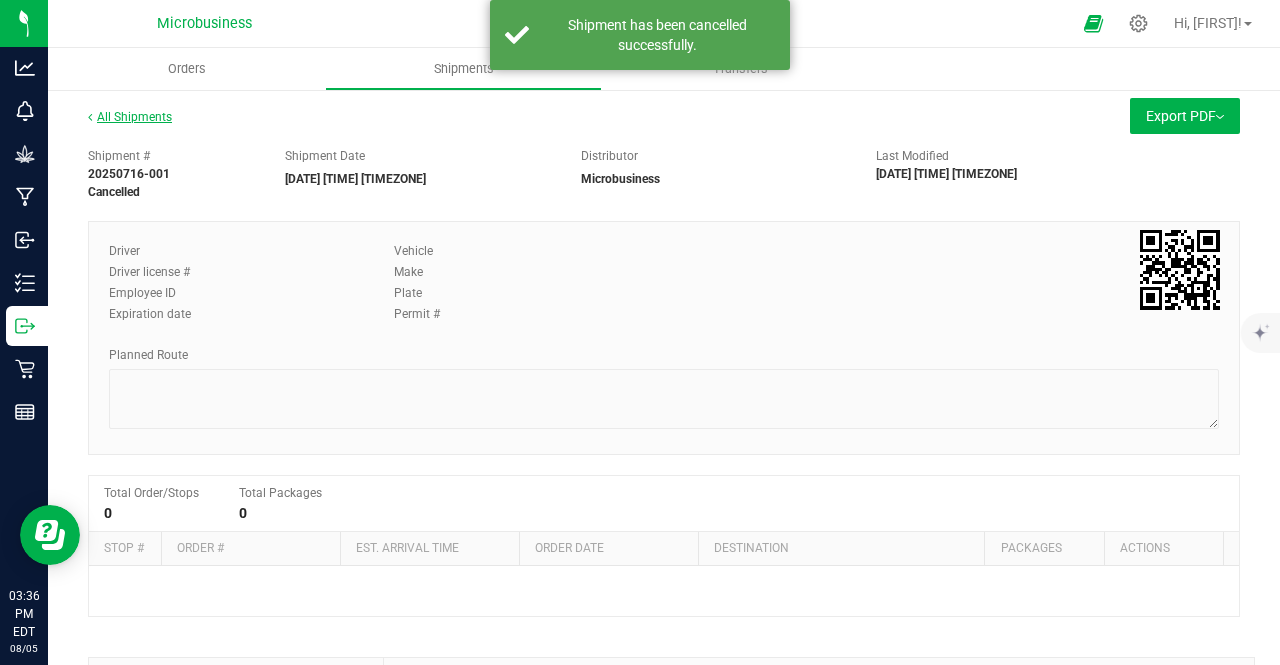 click on "All Shipments" at bounding box center (130, 117) 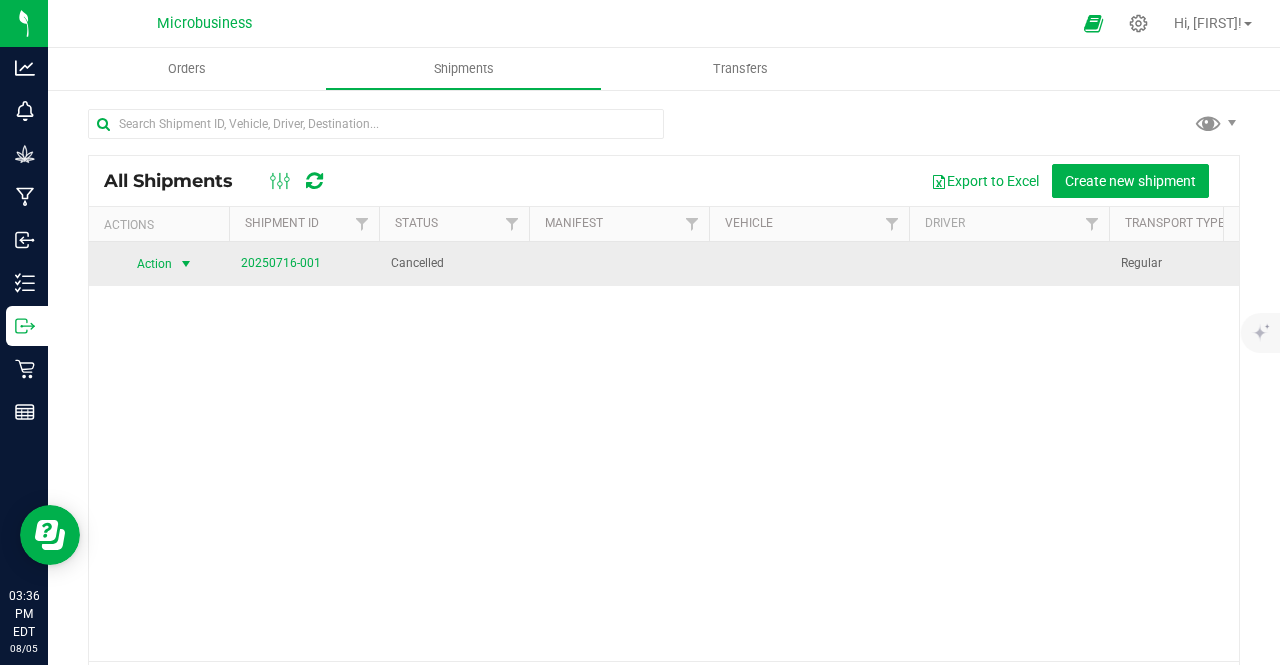 click on "Action" at bounding box center [146, 264] 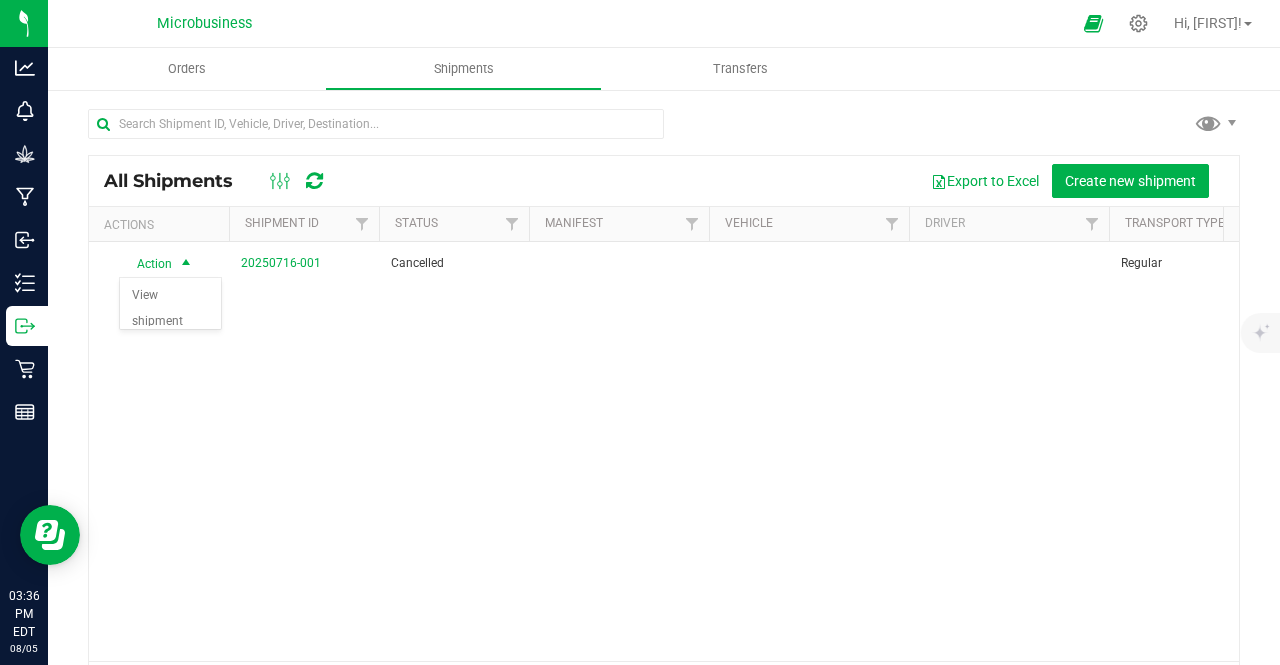 click on "Action Action View shipment
20250716-001
Cancelled
Regular
[EMAIL] [DATE] [TIME] [TIMEZONE]  [EMAIL] [DATE] [TIME] [TIMEZONE]
Microbusiness
No" at bounding box center [664, 451] 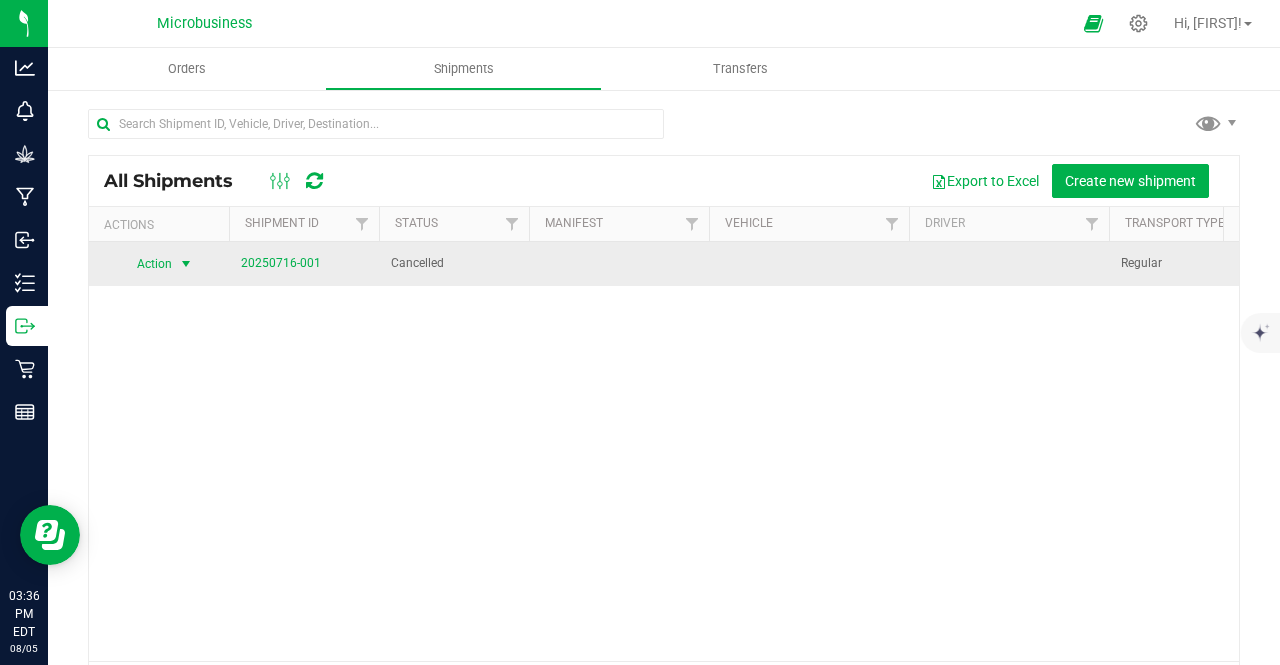 click at bounding box center [186, 264] 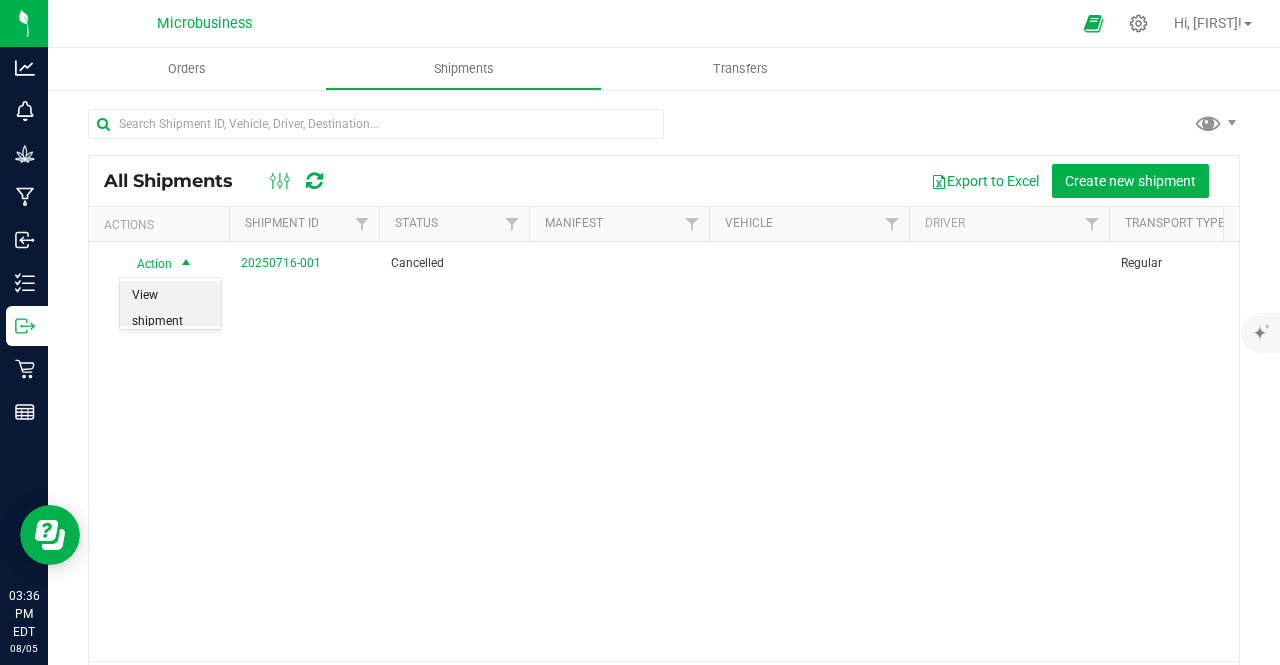 scroll, scrollTop: 9, scrollLeft: 0, axis: vertical 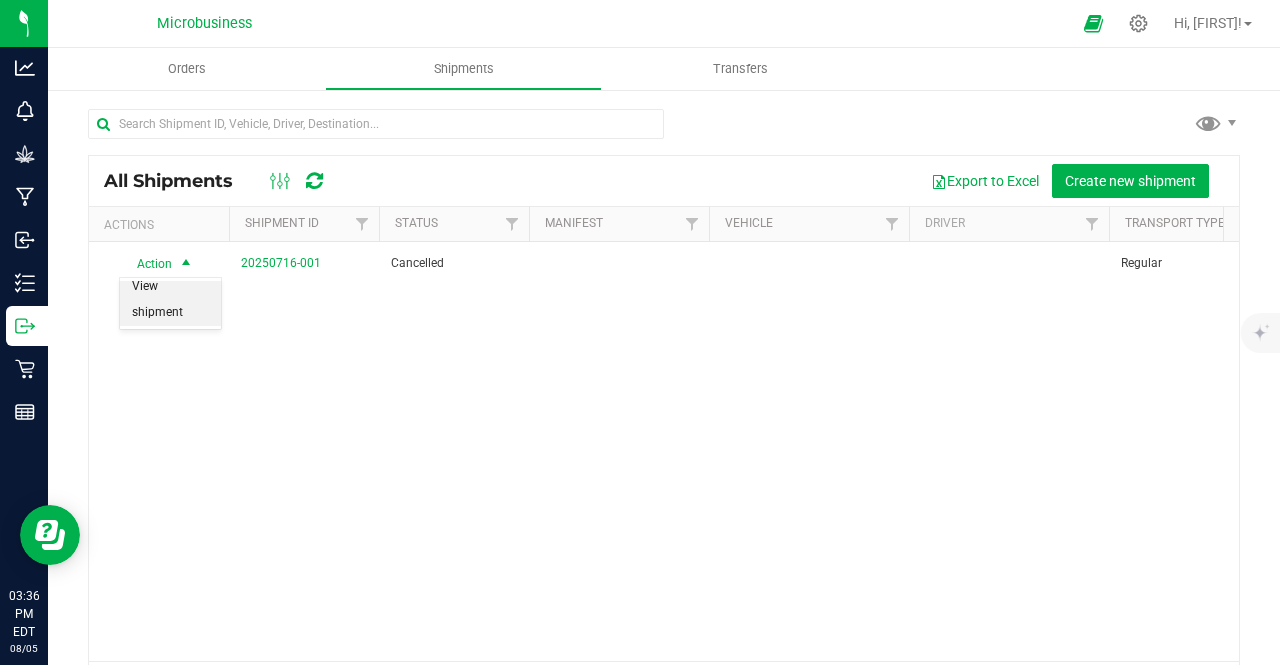 click on "View shipment" at bounding box center [170, 299] 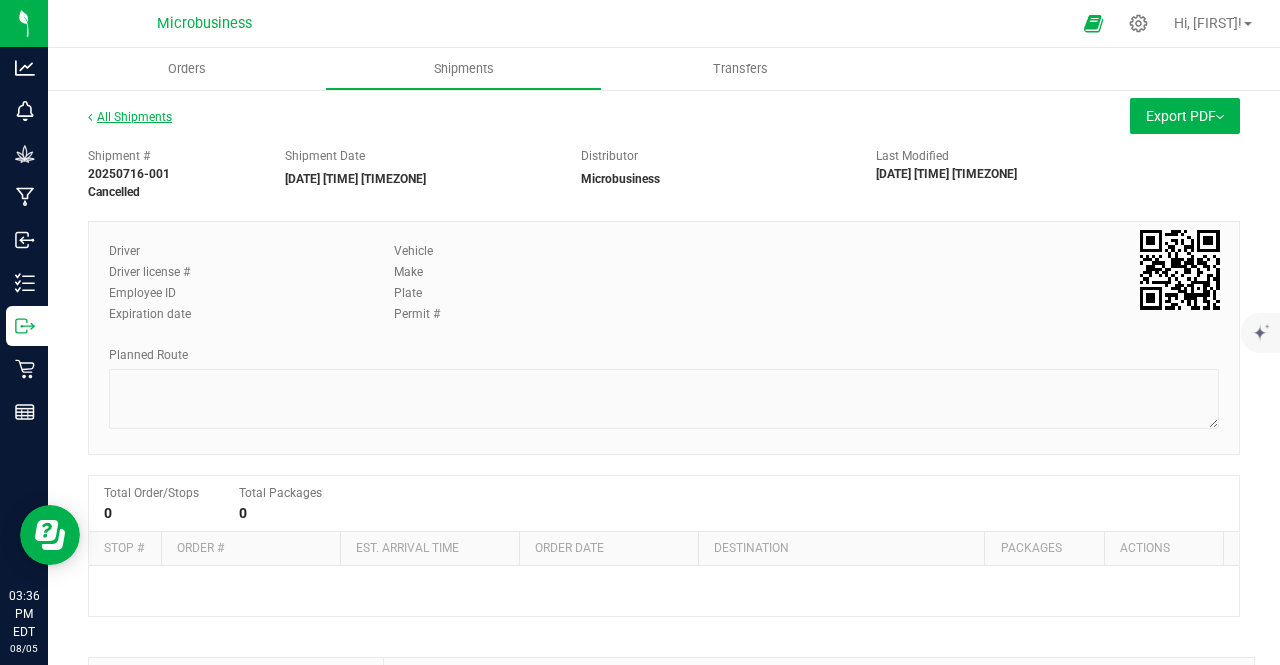 click on "All Shipments" at bounding box center [130, 117] 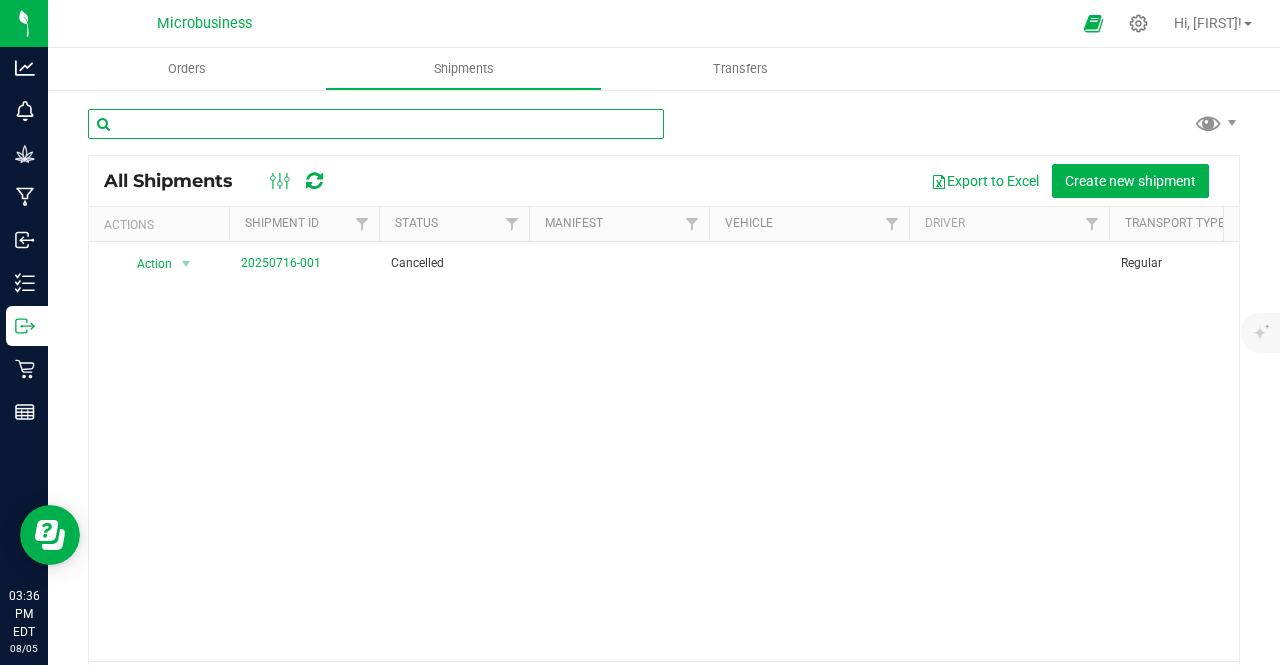 click at bounding box center (376, 124) 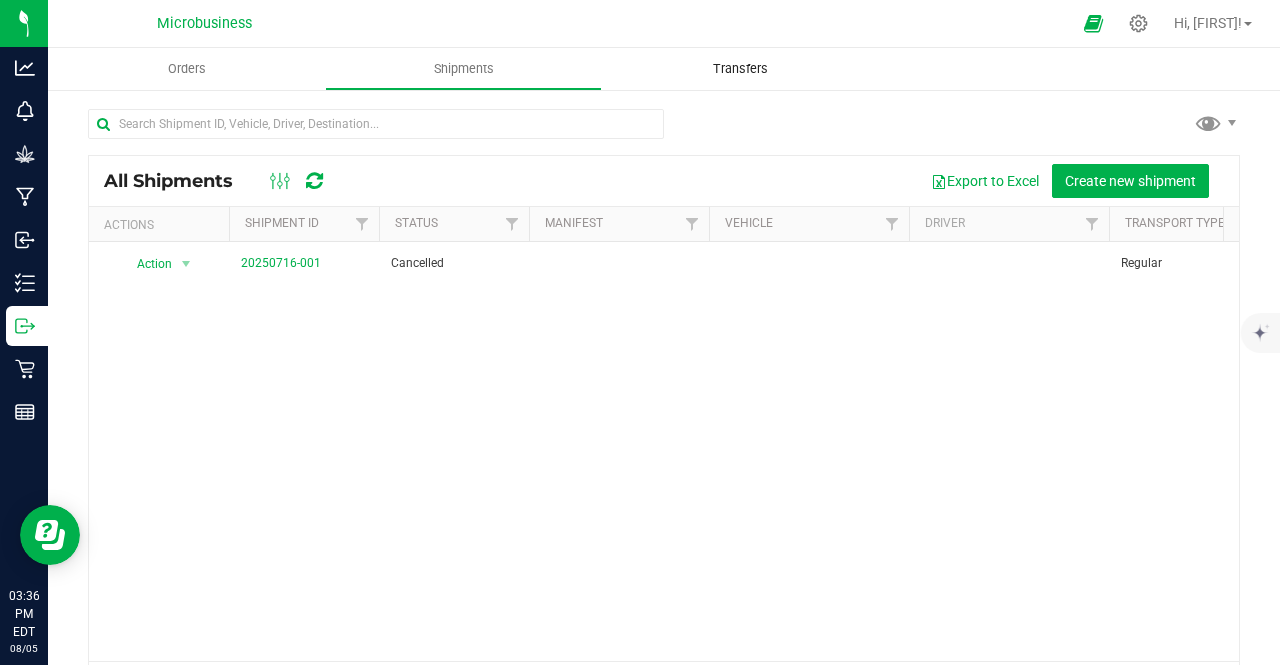 click on "Transfers" at bounding box center [740, 69] 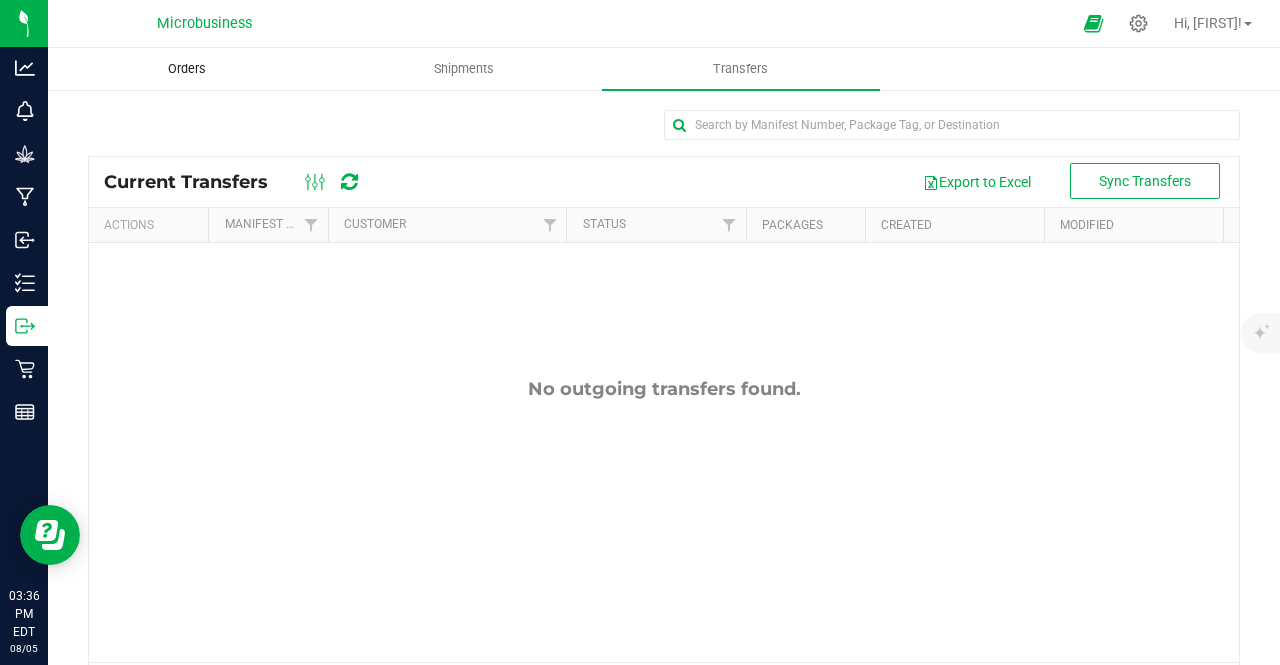 click on "Orders" at bounding box center [186, 69] 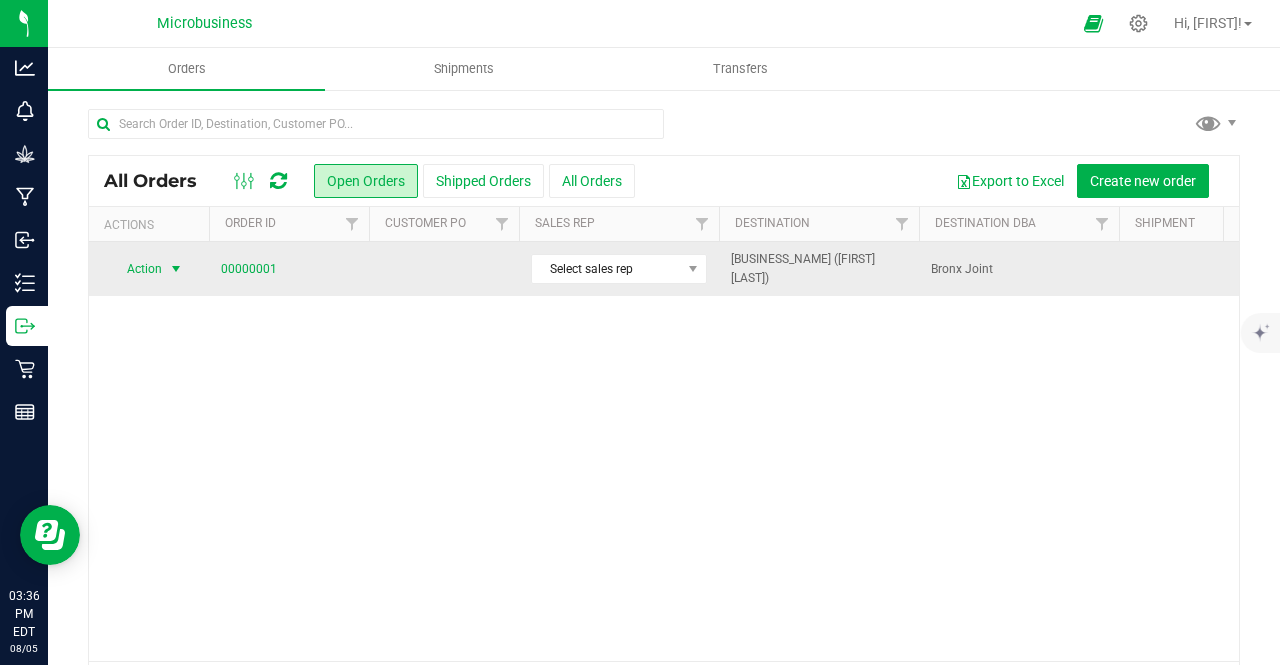 click on "Action" at bounding box center (136, 269) 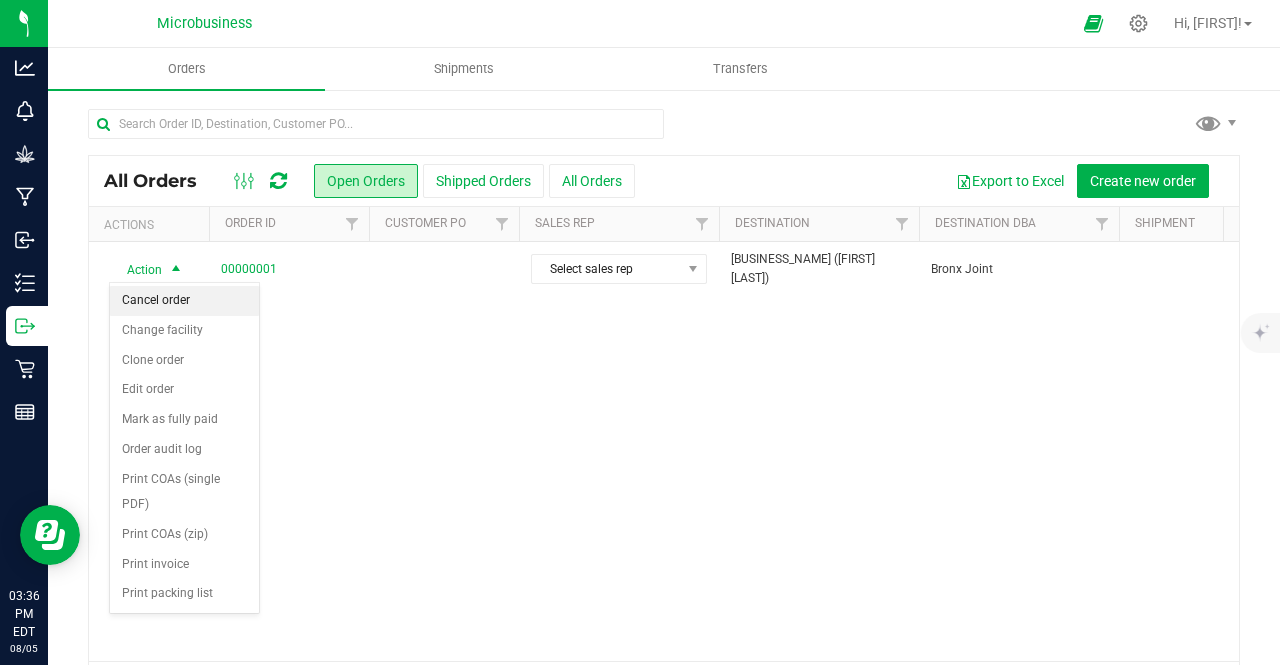click on "Cancel order" at bounding box center (184, 301) 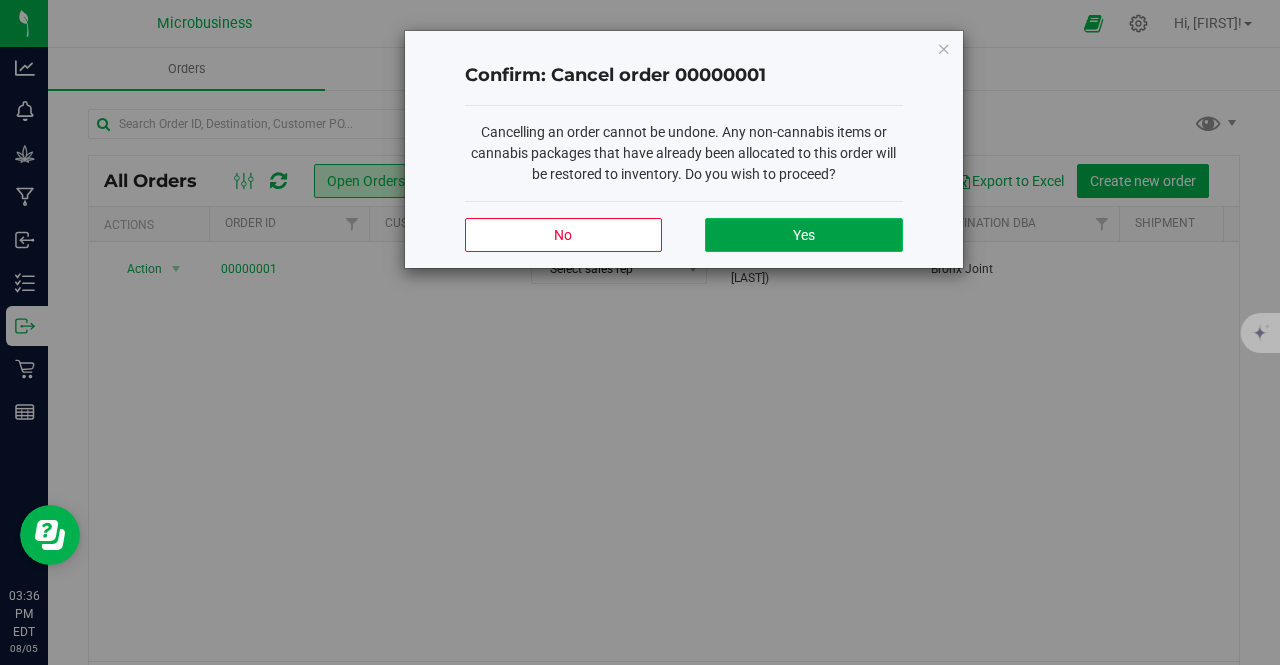 click on "Yes" at bounding box center [803, 235] 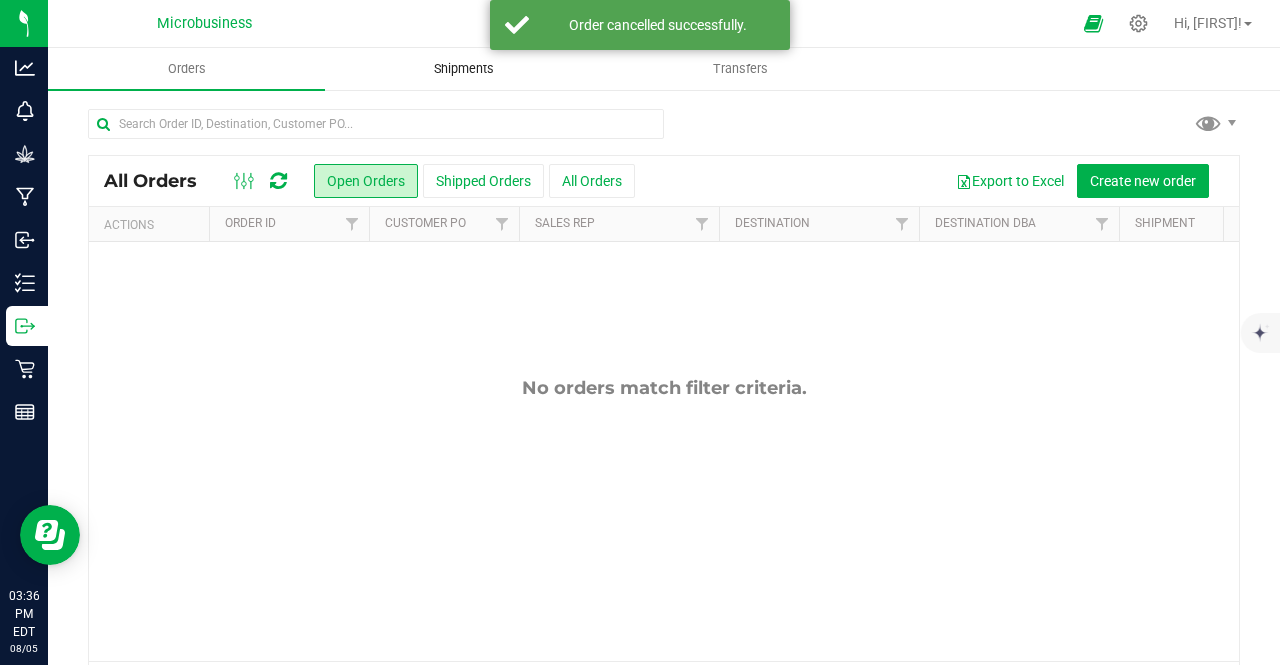 click on "Shipments" at bounding box center (464, 69) 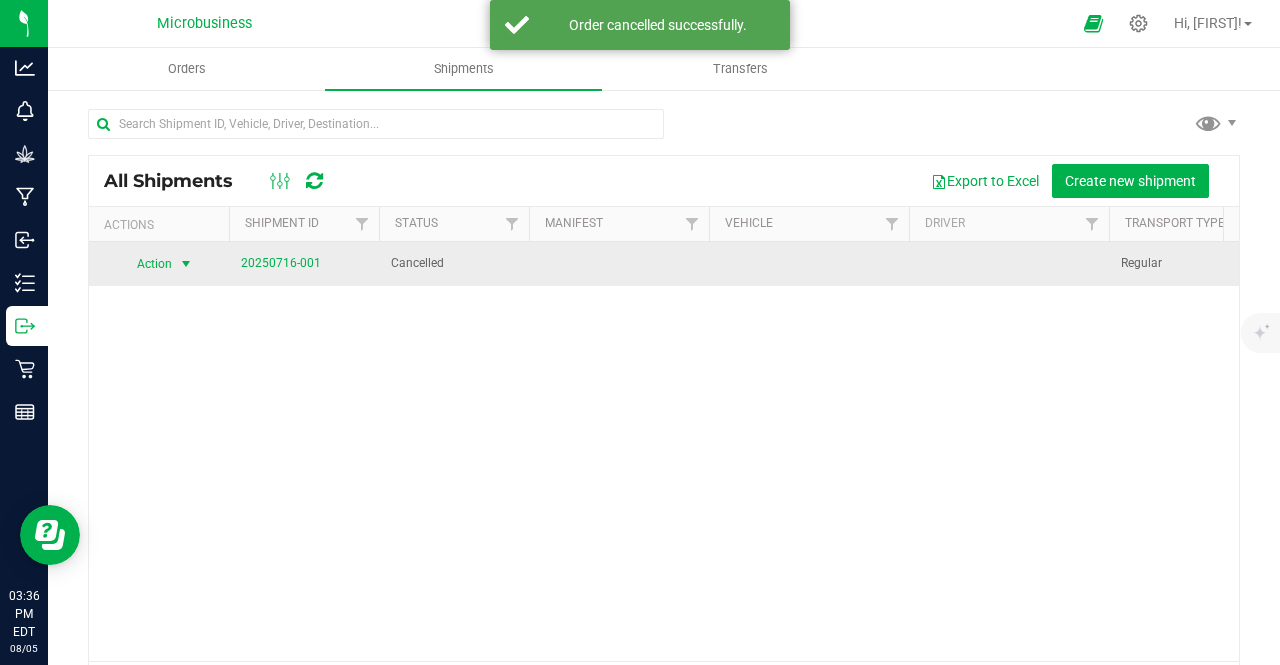 click on "Action" at bounding box center (146, 264) 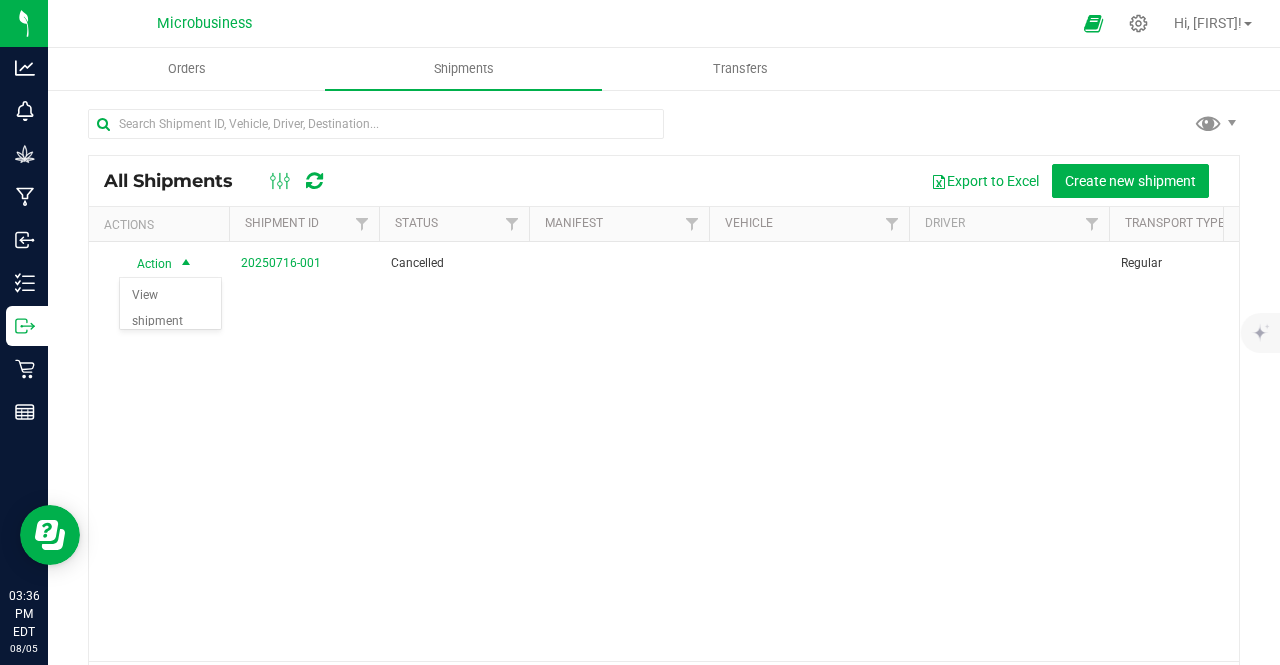 click on "Action Action View shipment
20250716-001
Cancelled
Regular
[EMAIL] [DATE] [TIME] [TIMEZONE]  [EMAIL] [DATE] [TIME] [TIMEZONE]
Microbusiness
No" at bounding box center [664, 451] 